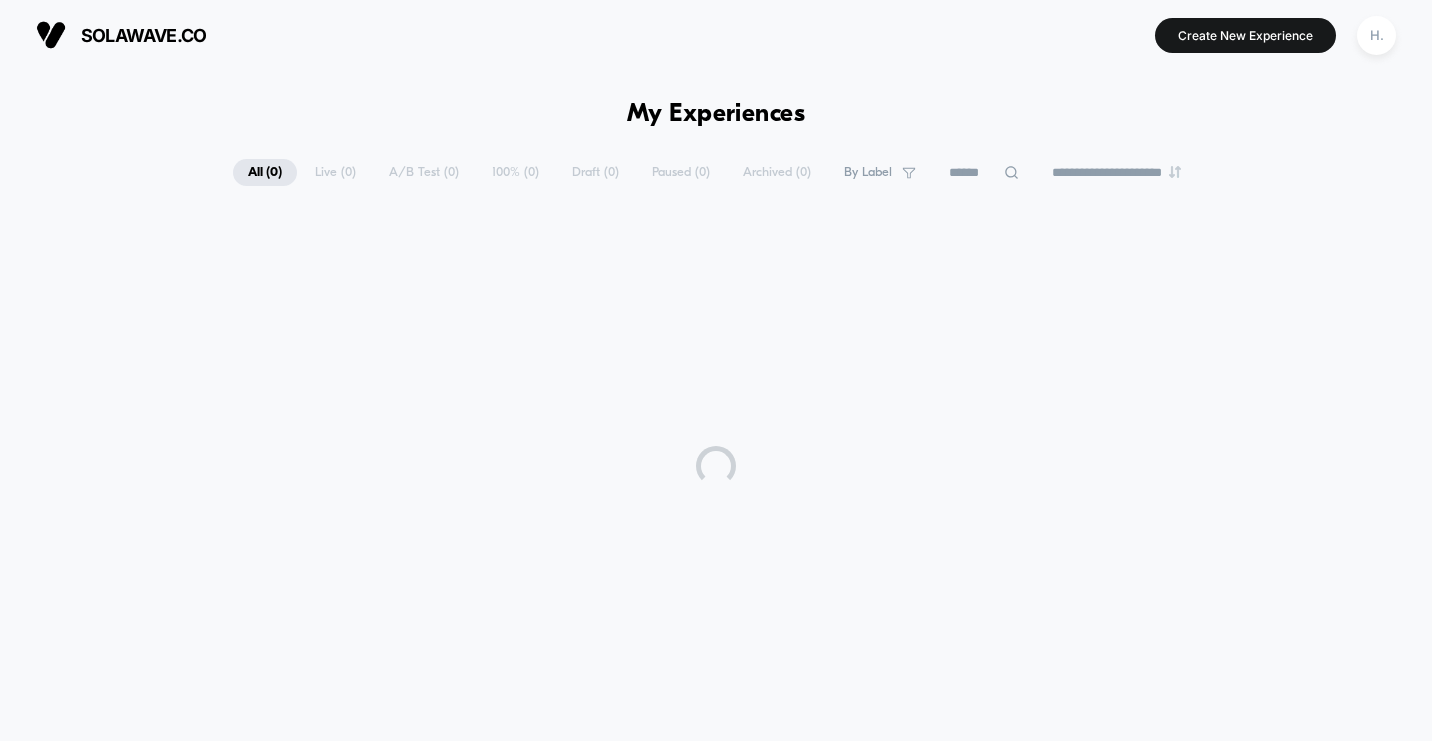 scroll, scrollTop: 0, scrollLeft: 0, axis: both 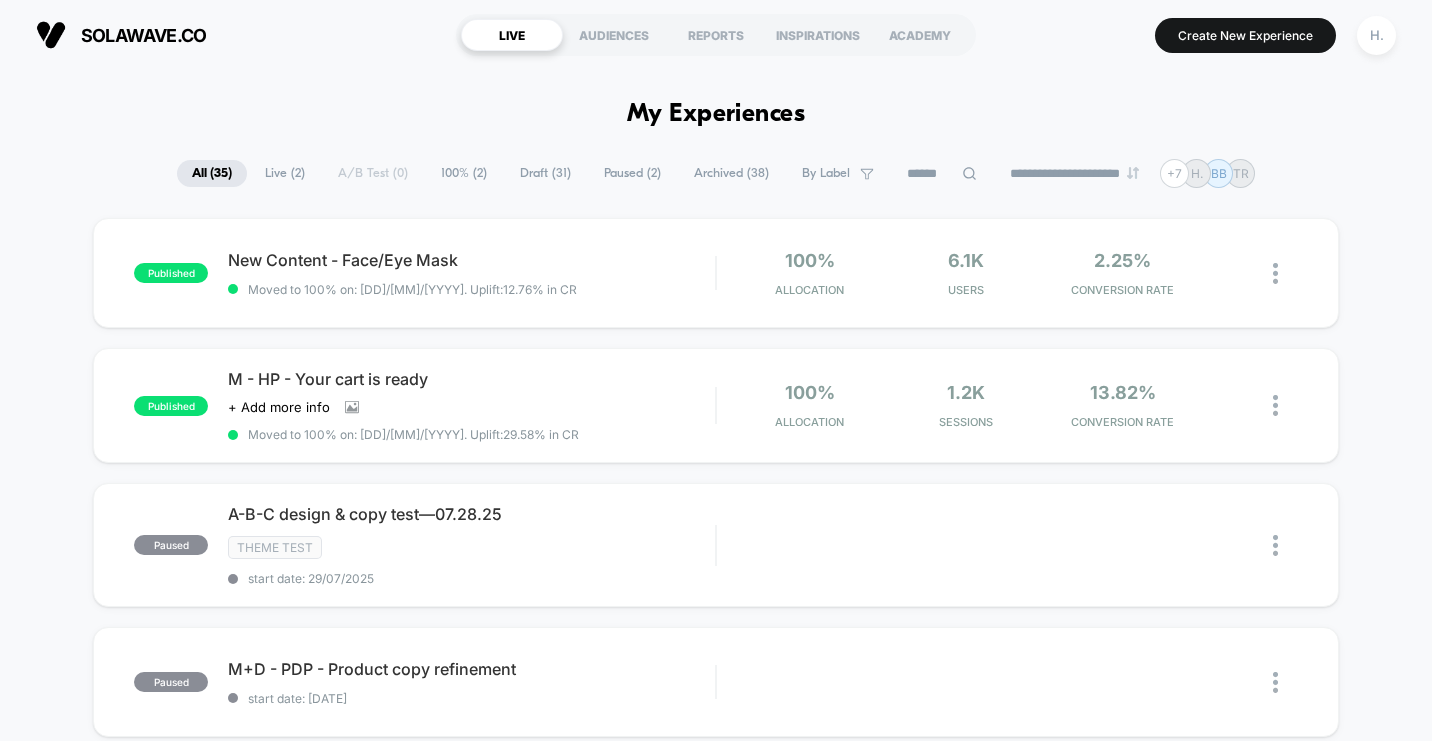click on "Draft ( 31 )" at bounding box center [545, 173] 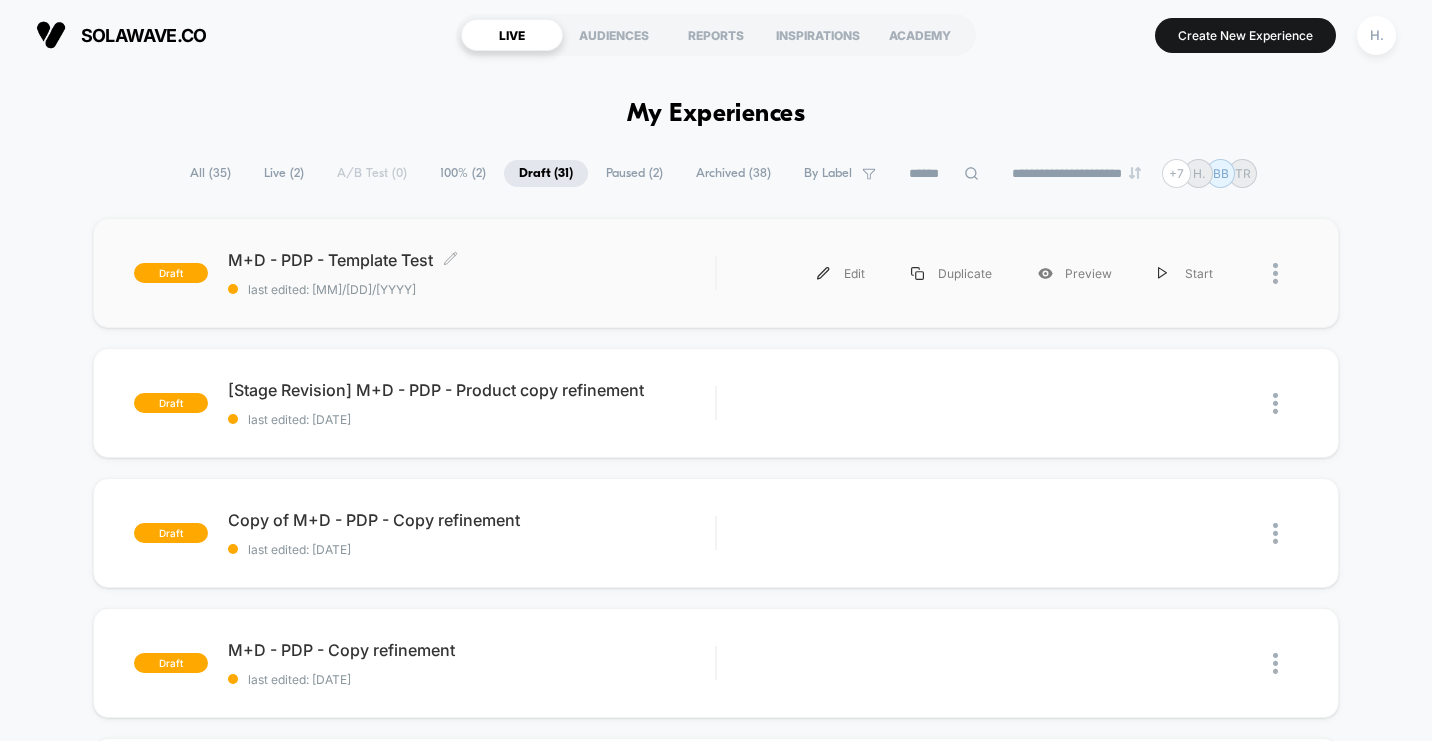 click on "M+D - PDP - Template Test Click to edit experience details" at bounding box center [471, 260] 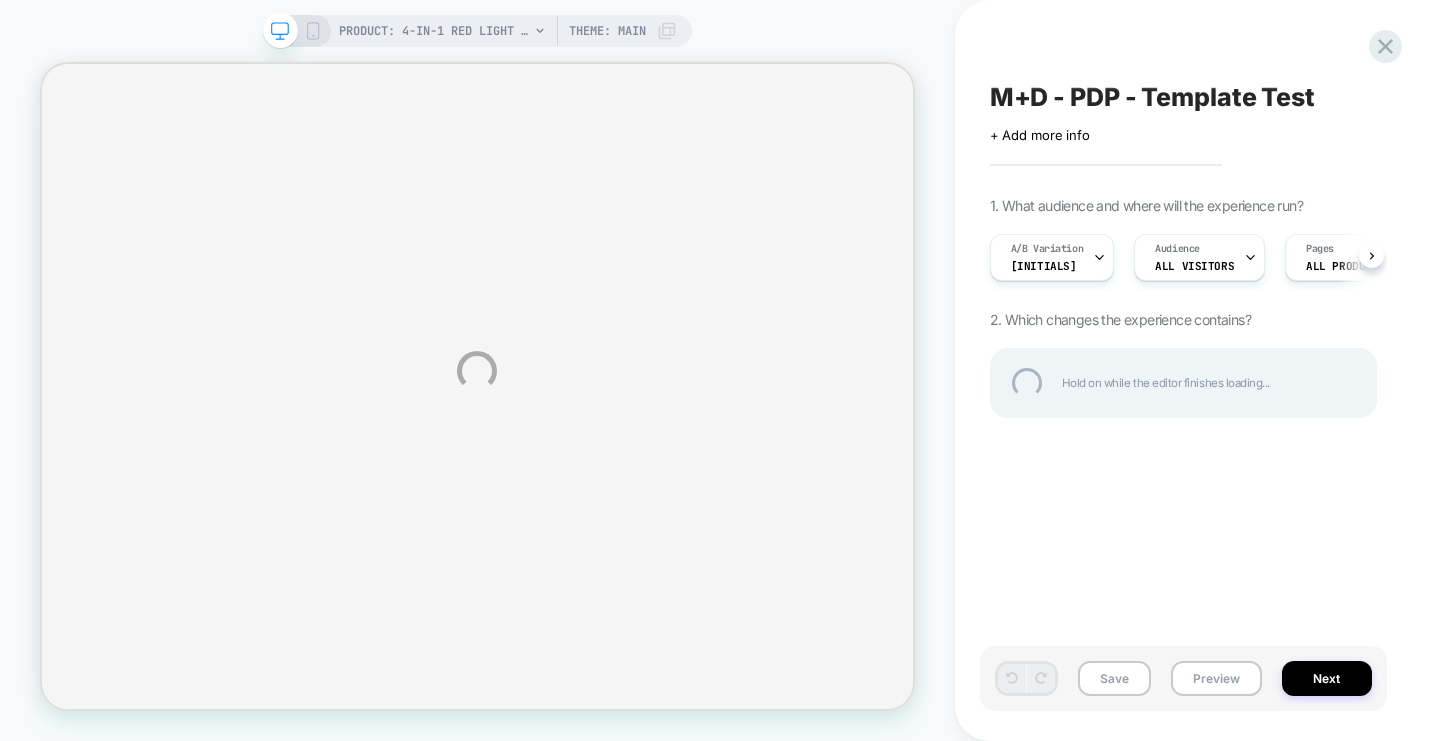 click on "PRODUCT: 4-in-1 Red Light Therapy Wand & Activating Serum Kit [radiant renewal skincare lightboost set] PRODUCT: 4-in-1 Red Light Therapy Wand & Activating Serum Kit [radiant renewal skincare lightboost set] Theme: MAIN M+D - PDP - Template Test Click to edit experience details + Add more info 1. What audience and where will the experience run? A/B Variation VB Audience All Visitors Pages ALL PRODUCTS Devices ALL DEVICES Trigger Page Load 2. Which changes the experience contains? Hold on while the editor finishes loading... Save Preview Next" at bounding box center [716, 370] 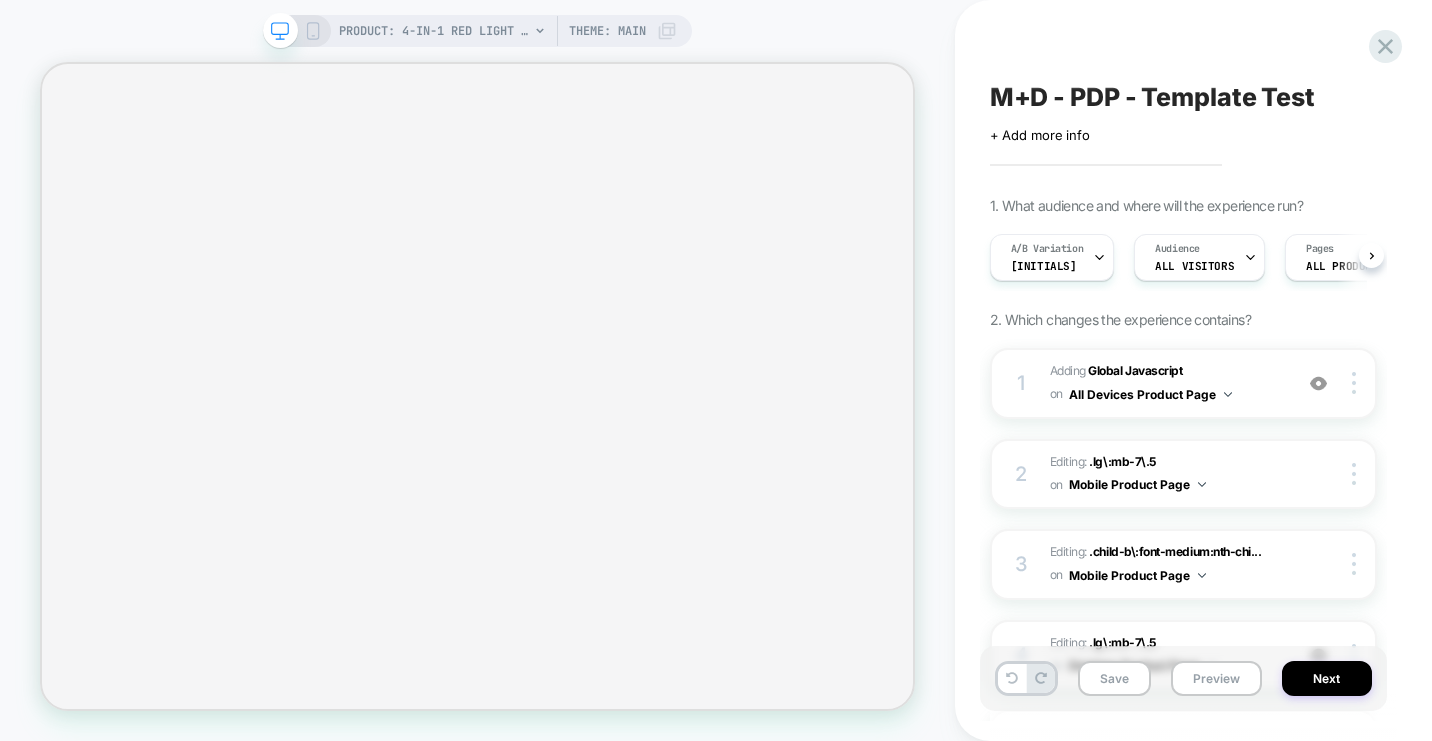 scroll, scrollTop: 0, scrollLeft: 1, axis: horizontal 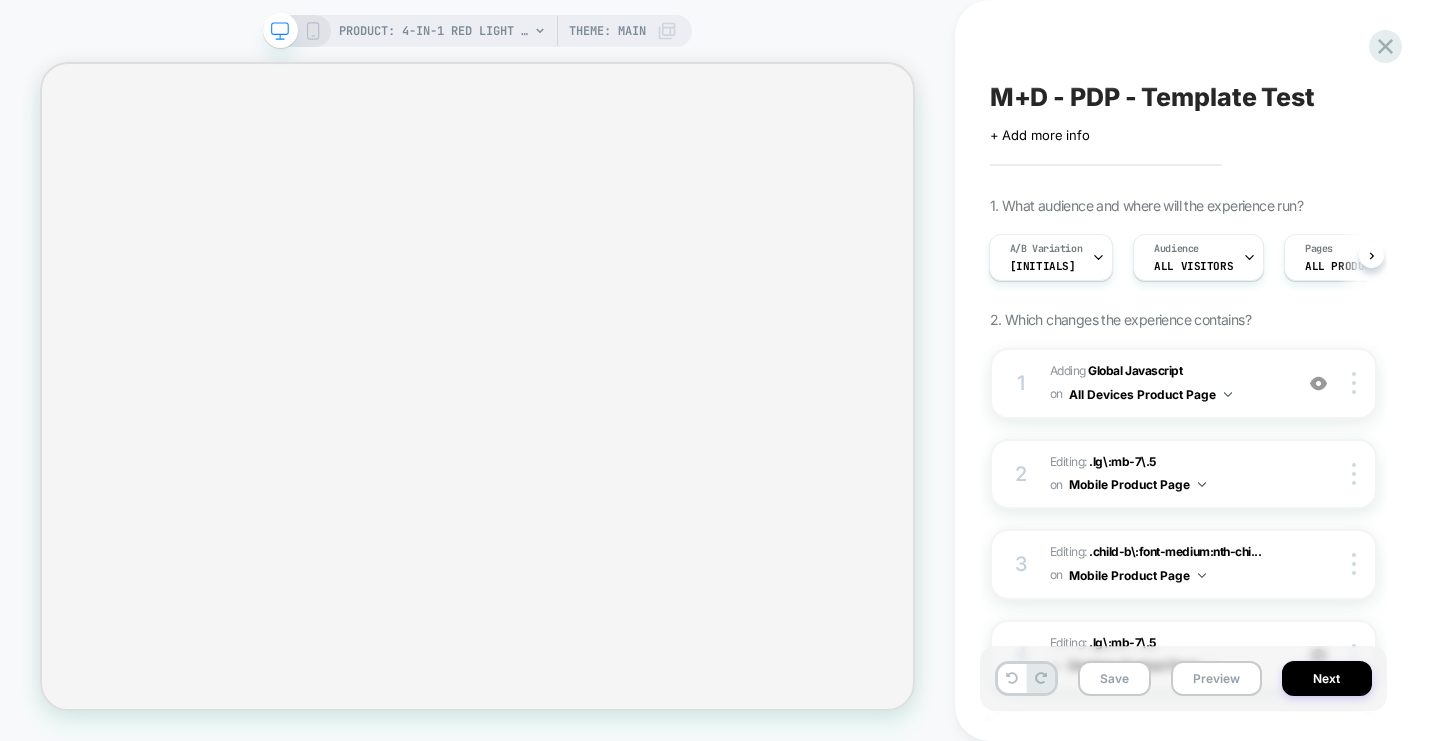 click on "Theme: MAIN" at bounding box center [607, 31] 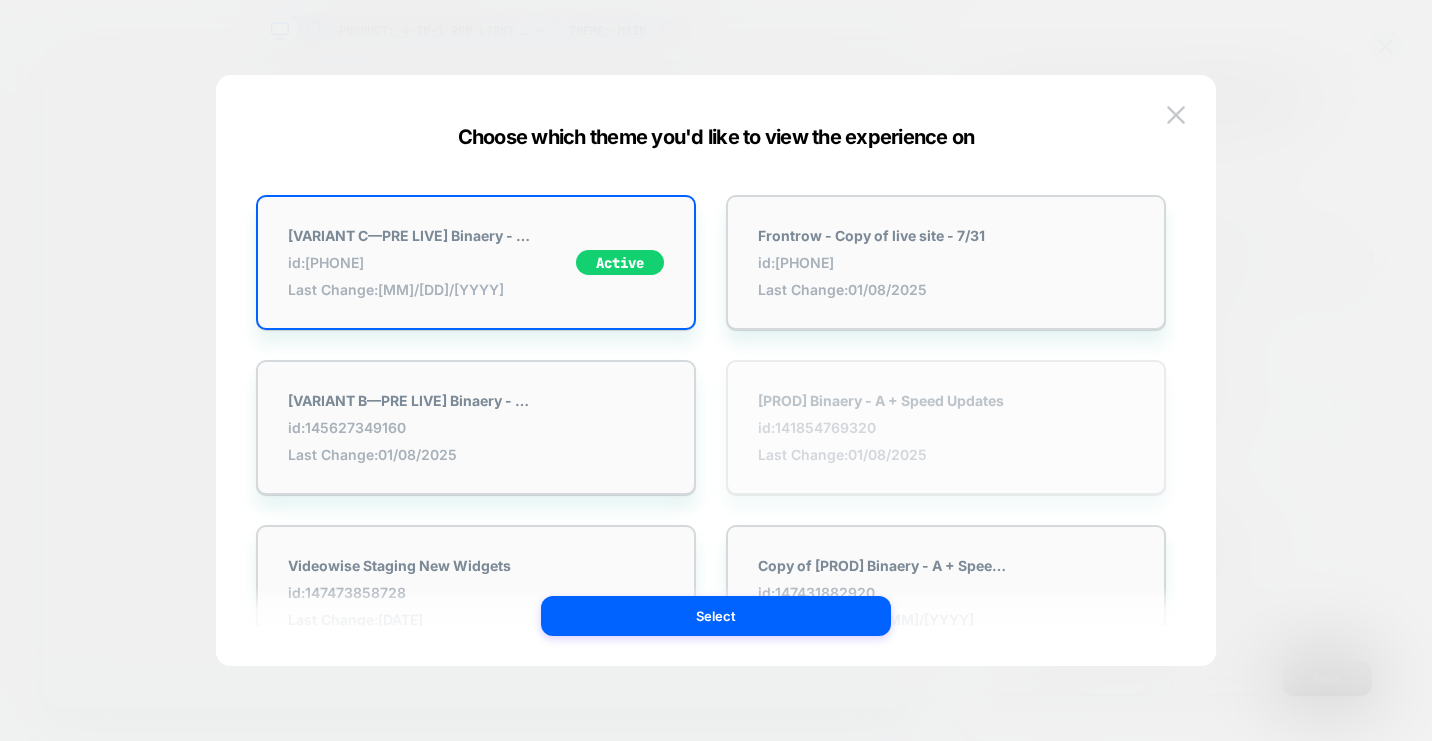 click on "id:  141854769320" at bounding box center [881, 427] 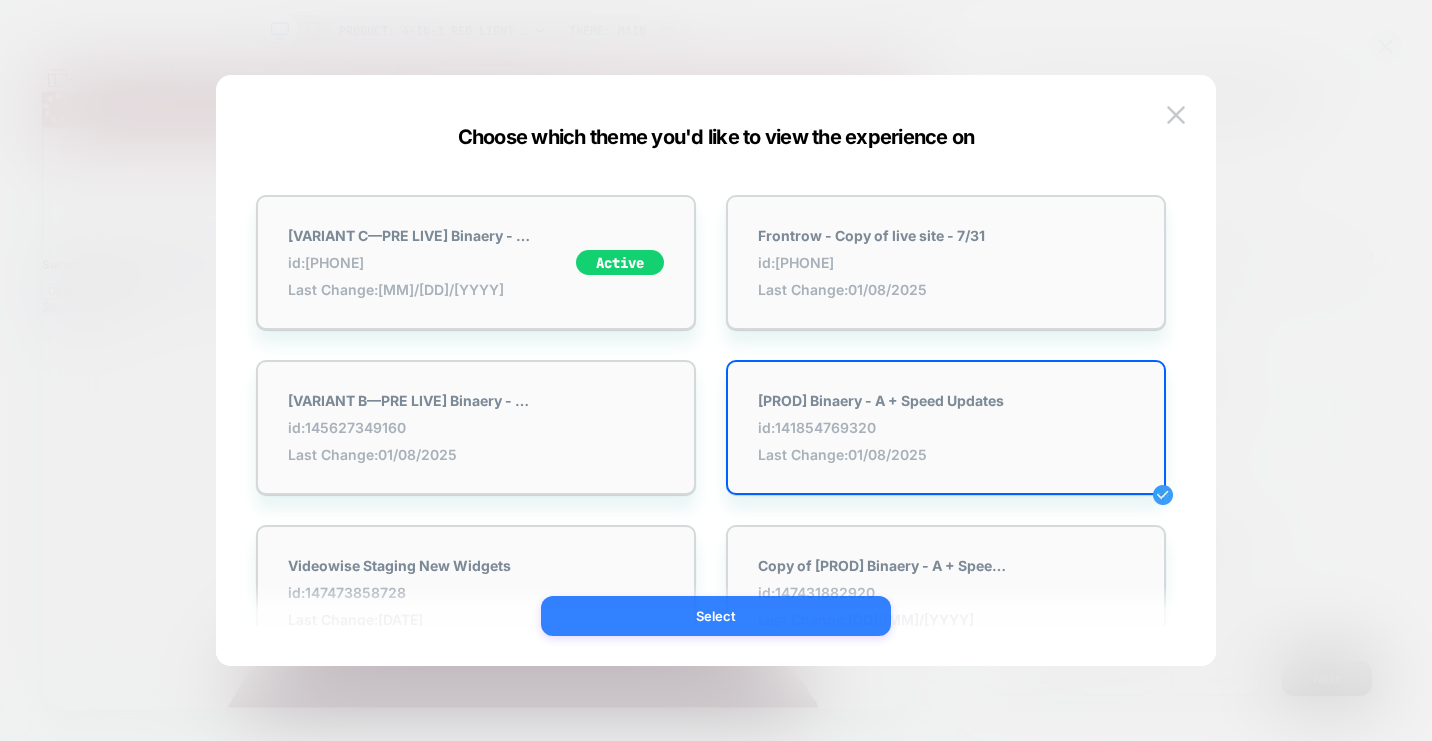 scroll, scrollTop: 0, scrollLeft: 0, axis: both 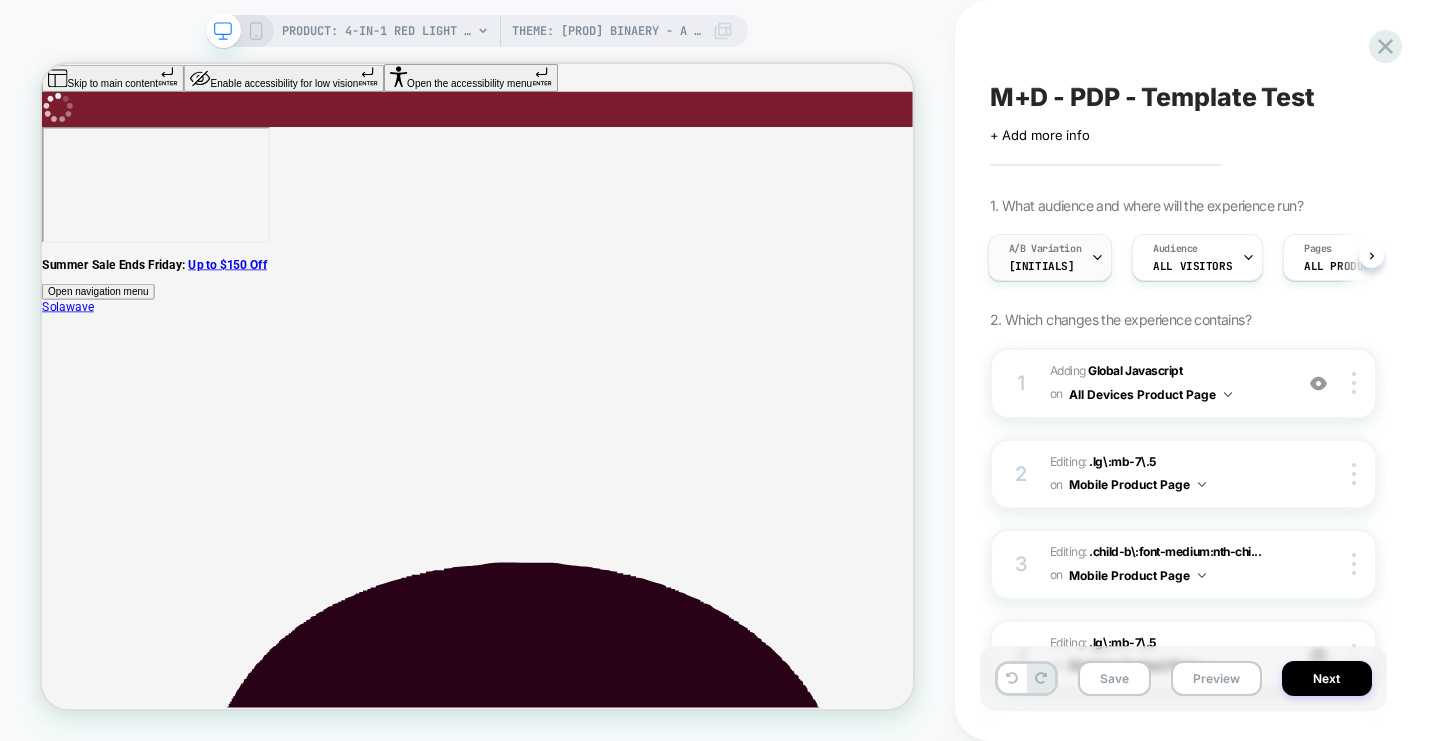 click 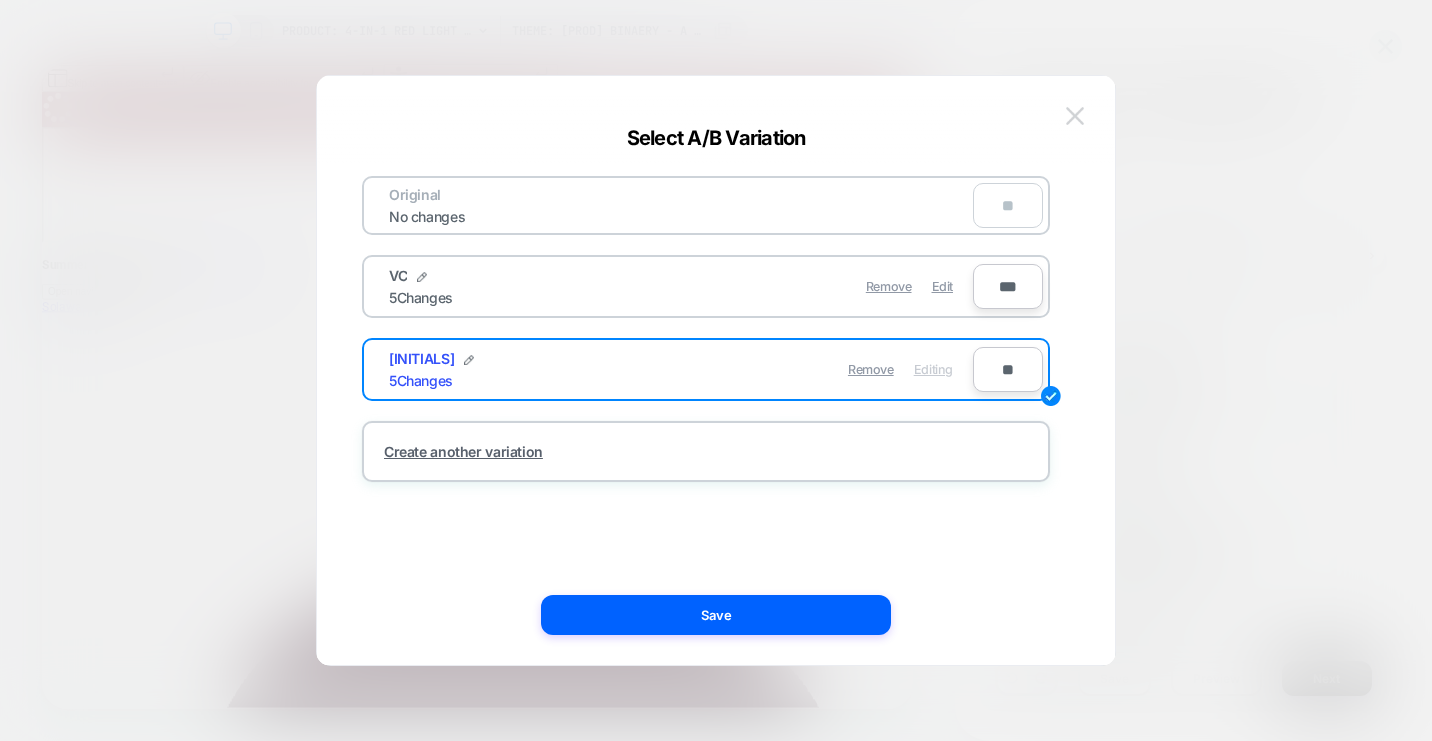 click at bounding box center [1075, 115] 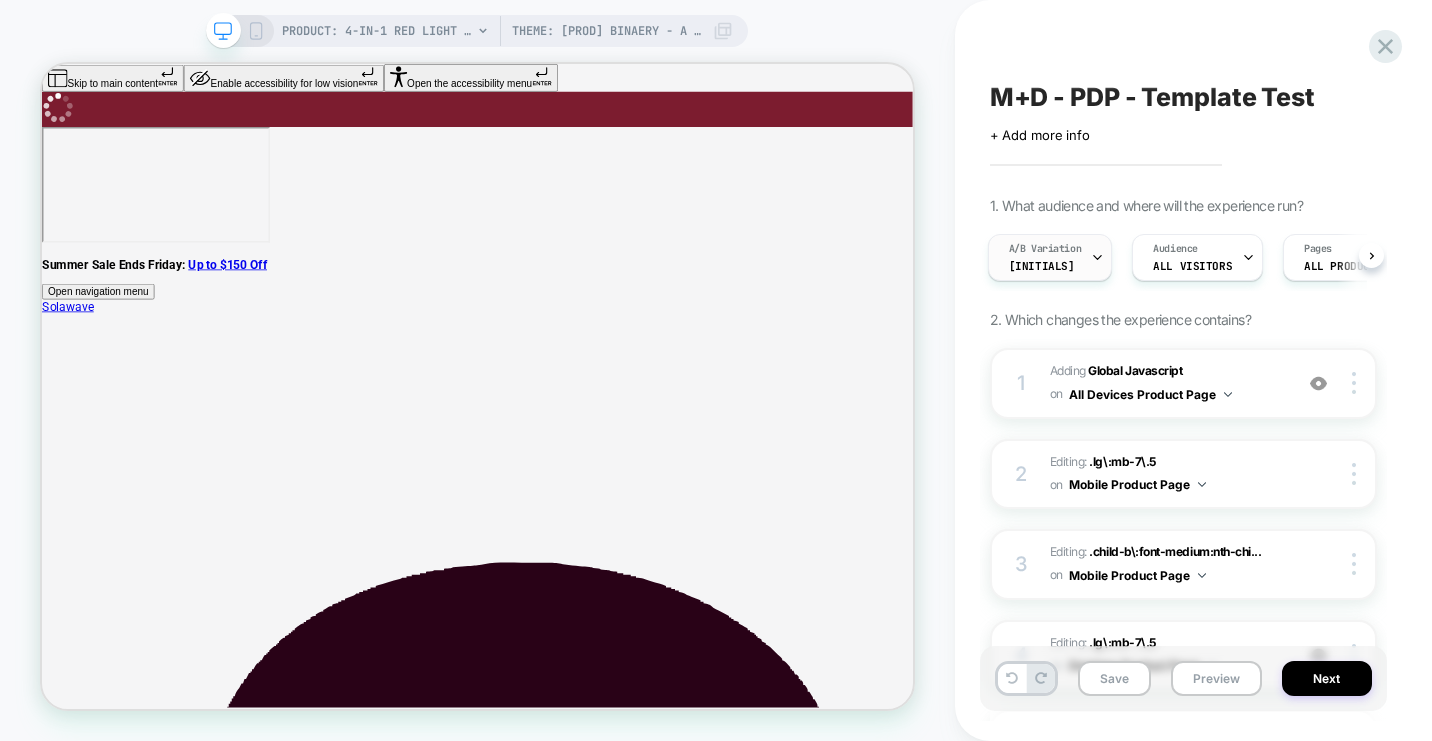 click 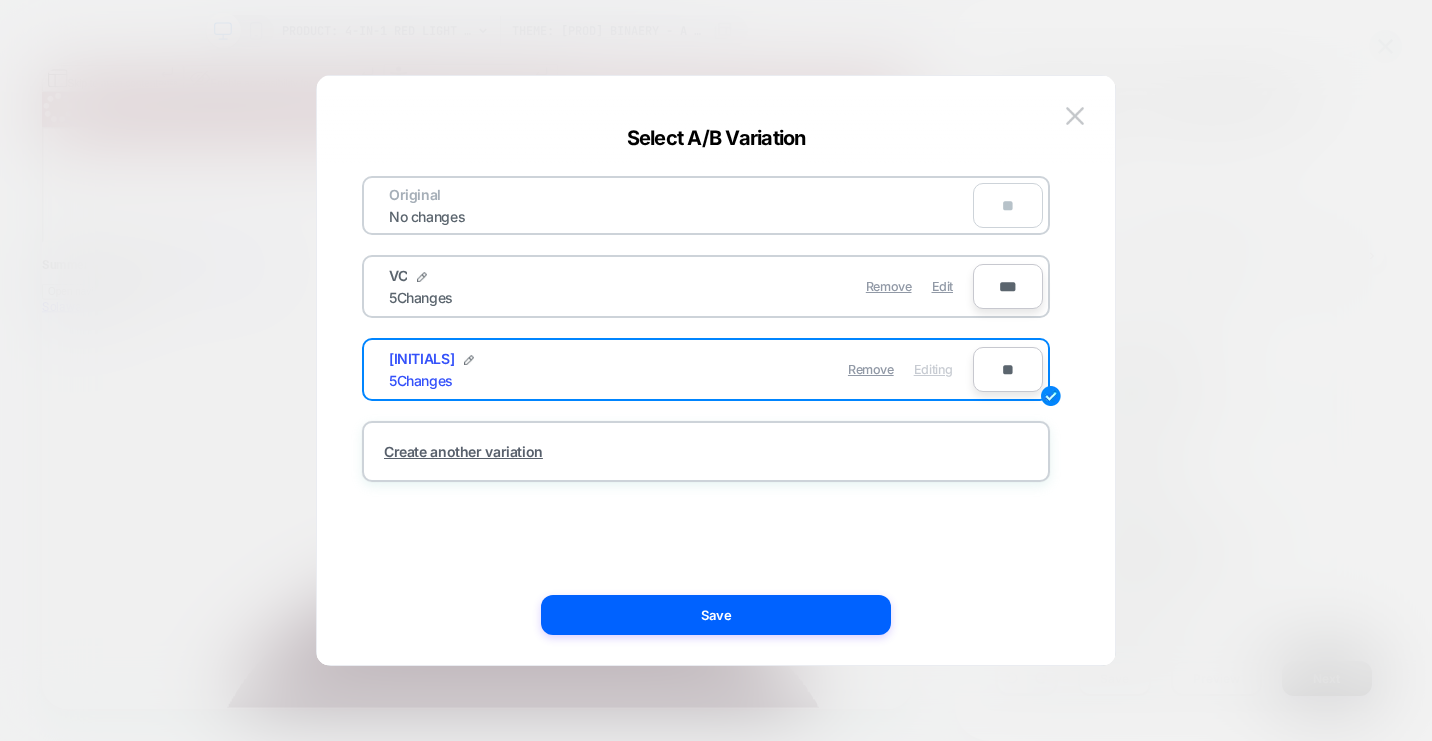scroll, scrollTop: 0, scrollLeft: 0, axis: both 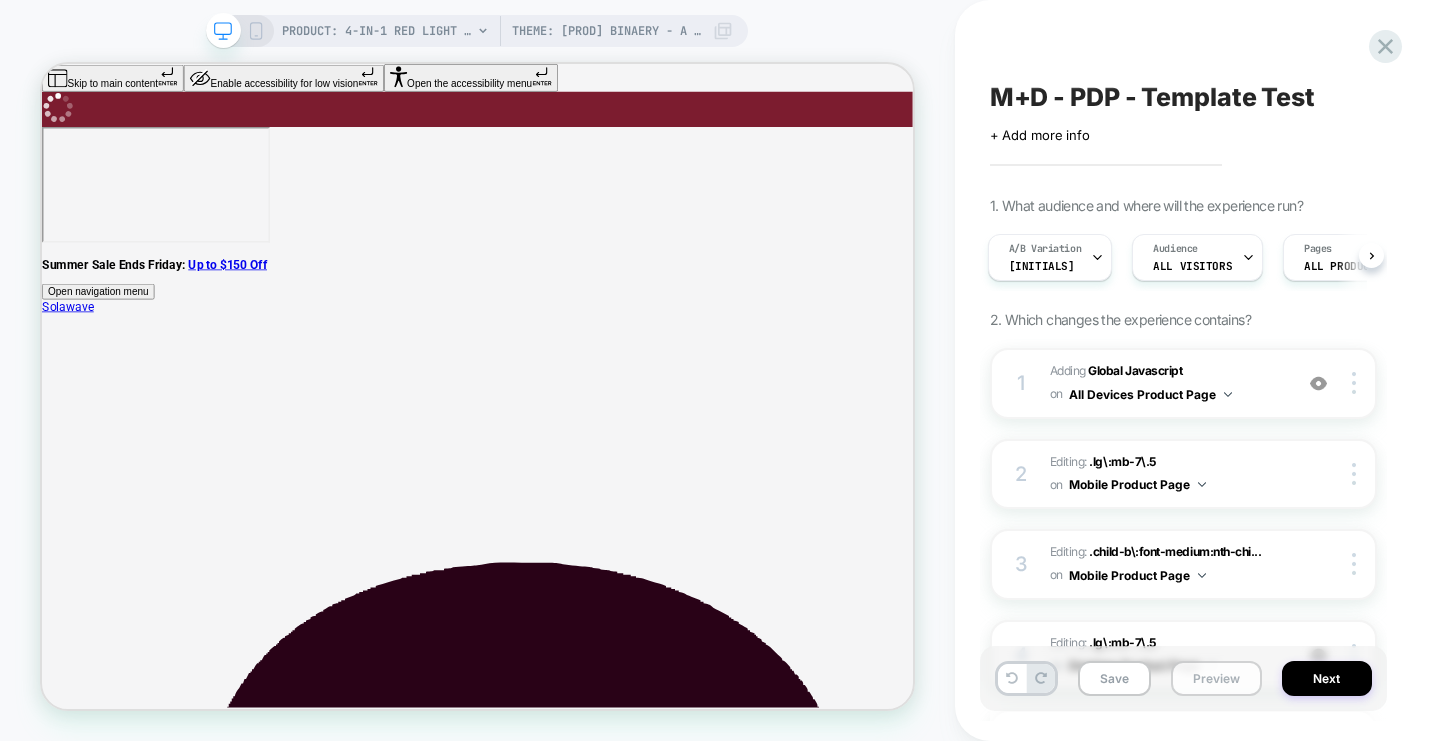 click on "Preview" at bounding box center (1216, 678) 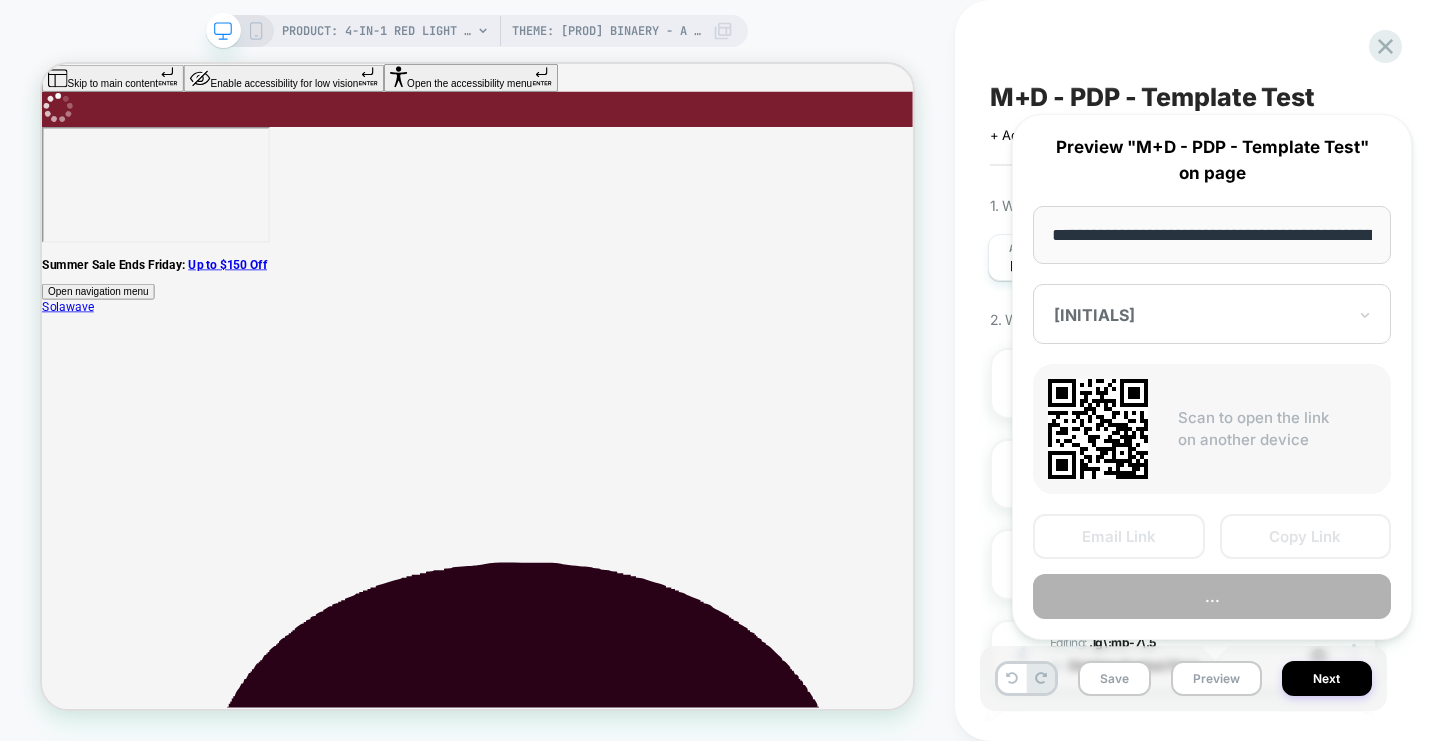 scroll, scrollTop: 0, scrollLeft: 601, axis: horizontal 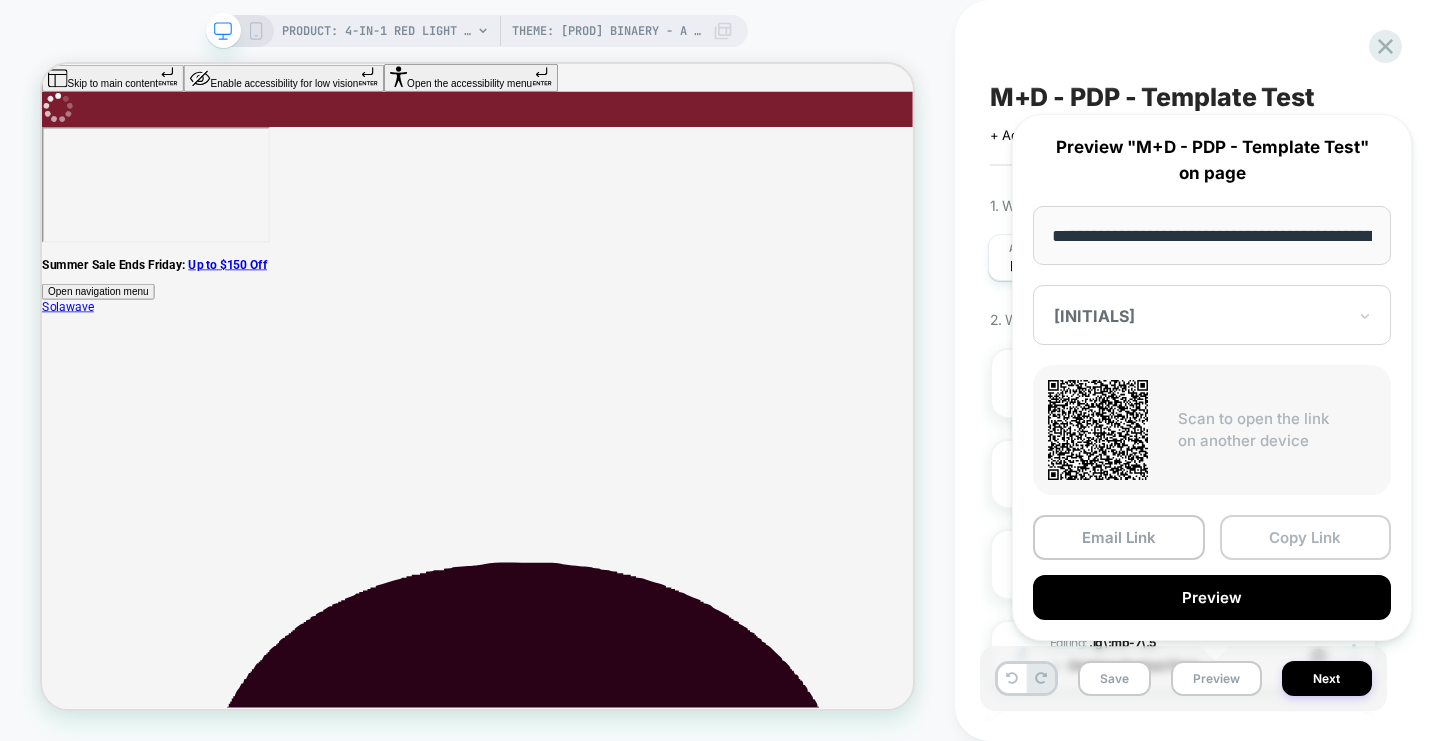 click on "Copy Link" at bounding box center (1306, 537) 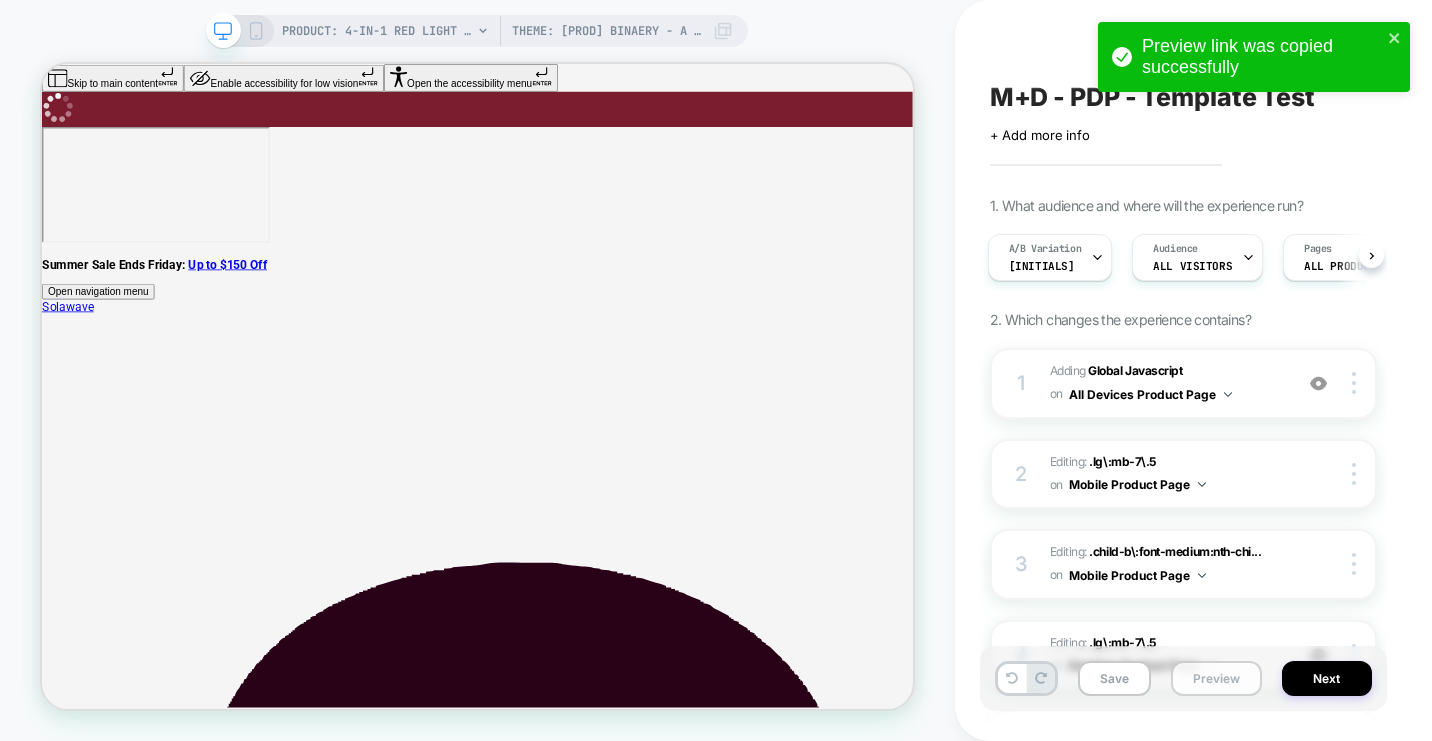 click on "Preview" at bounding box center (1216, 678) 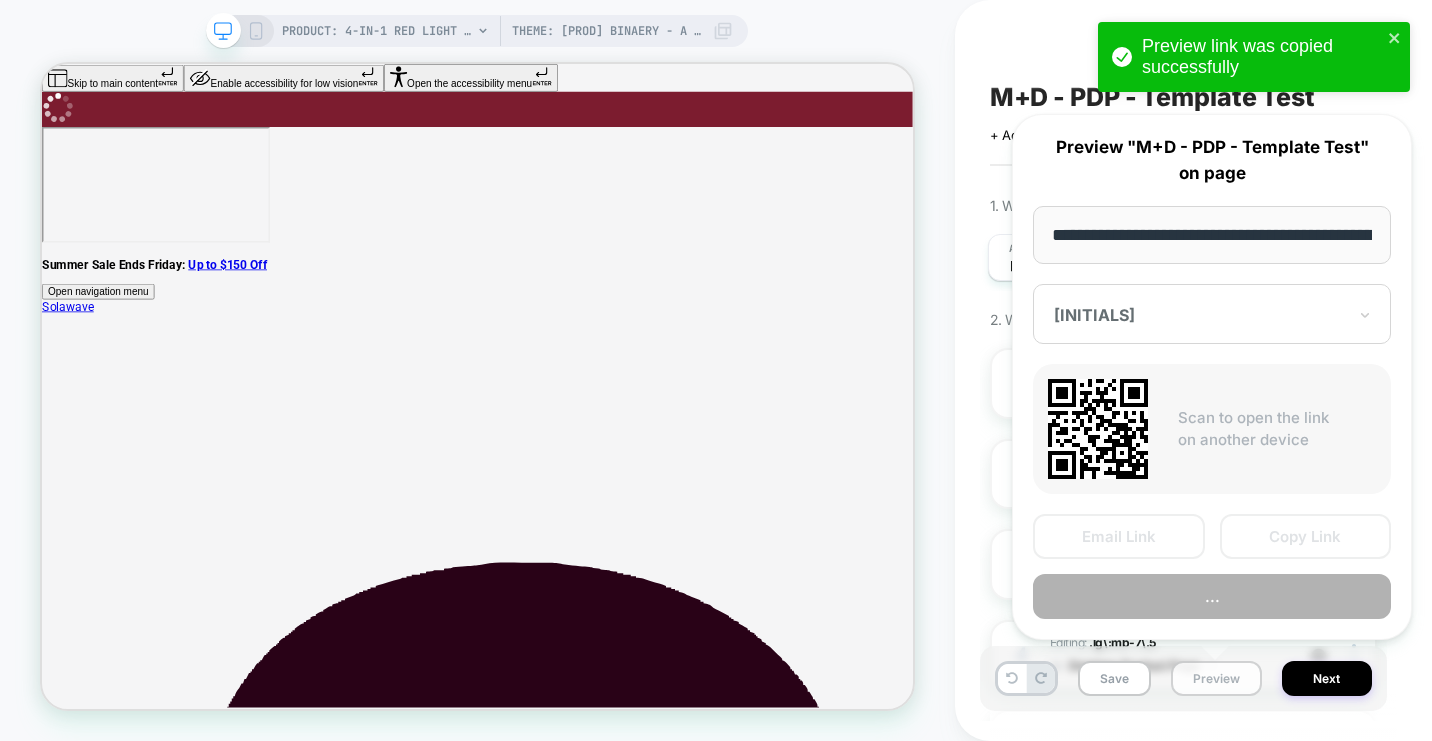 scroll, scrollTop: 0, scrollLeft: 601, axis: horizontal 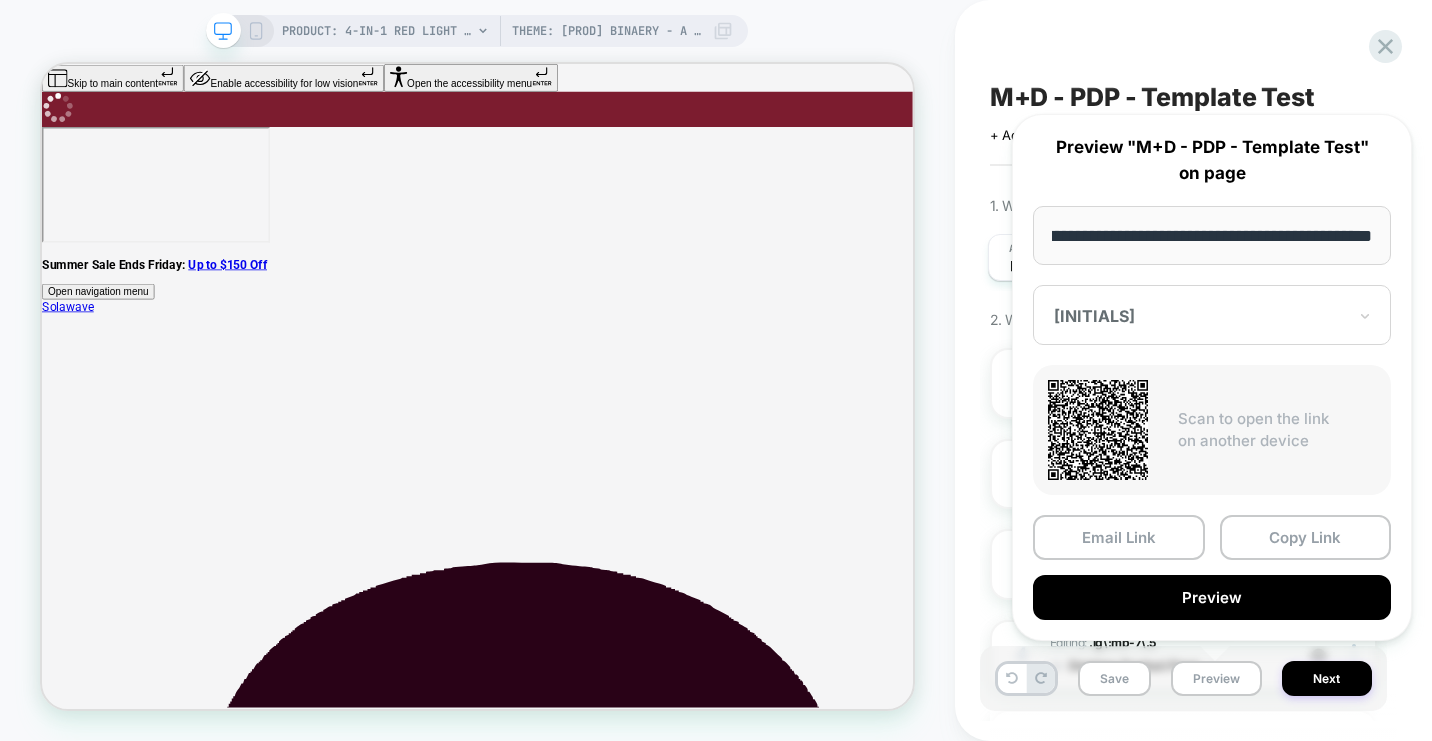 click at bounding box center [1200, 316] 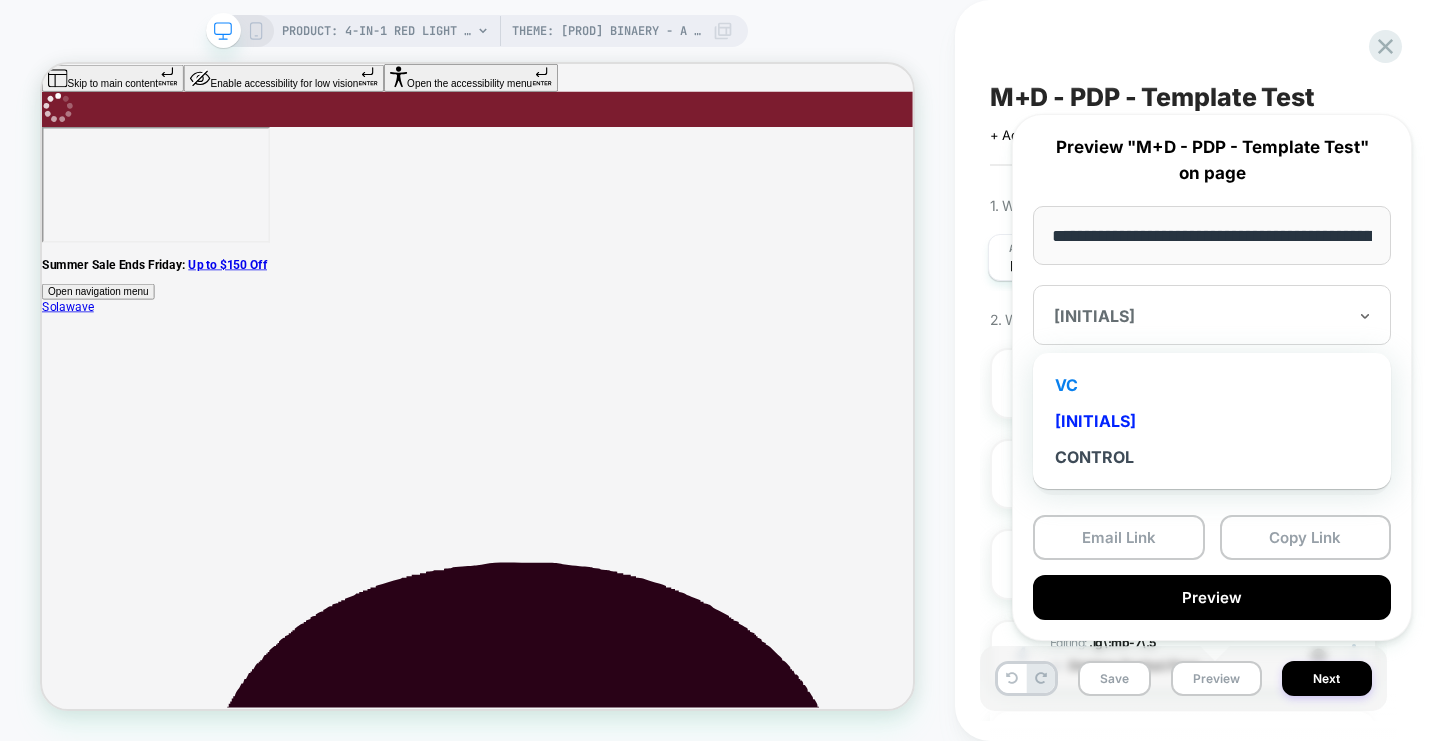 click on "VC" at bounding box center (1212, 385) 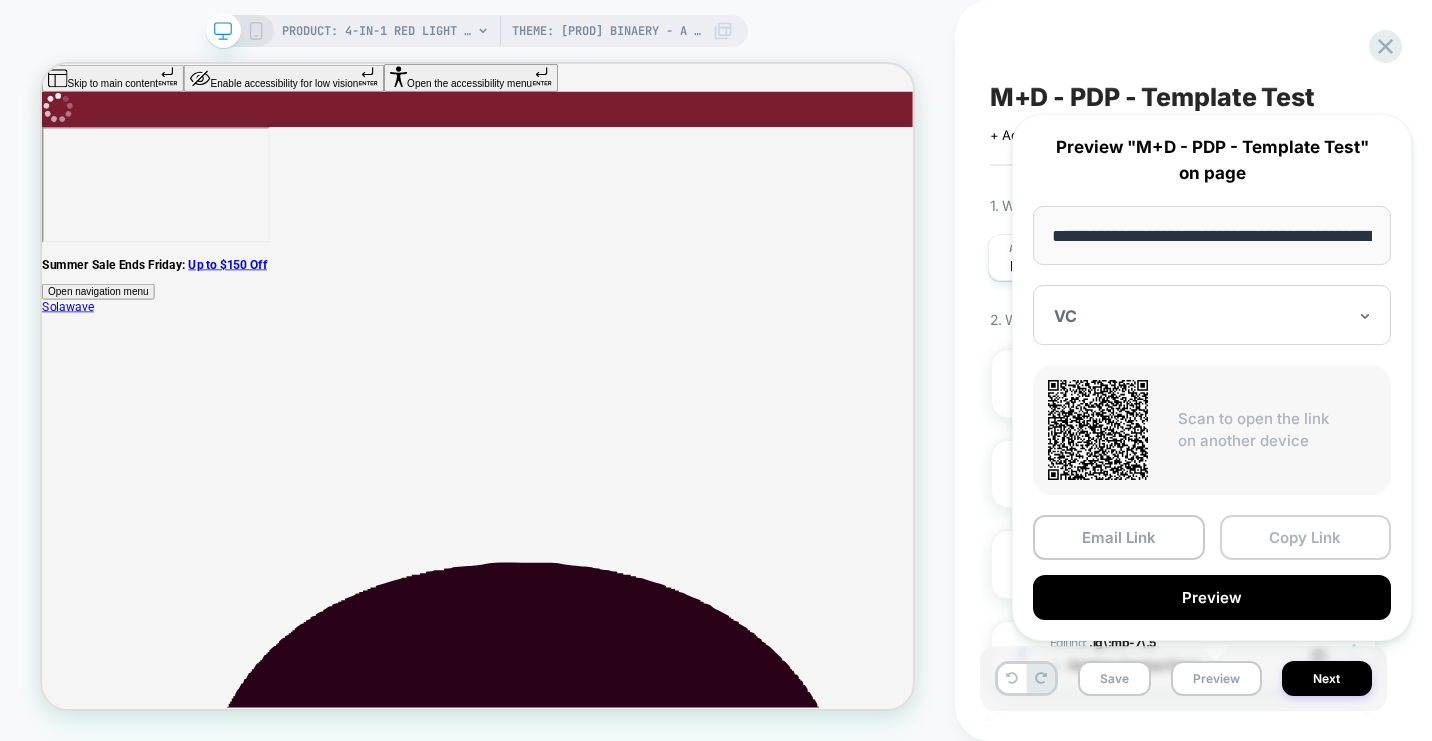 click on "Copy Link" at bounding box center (1306, 537) 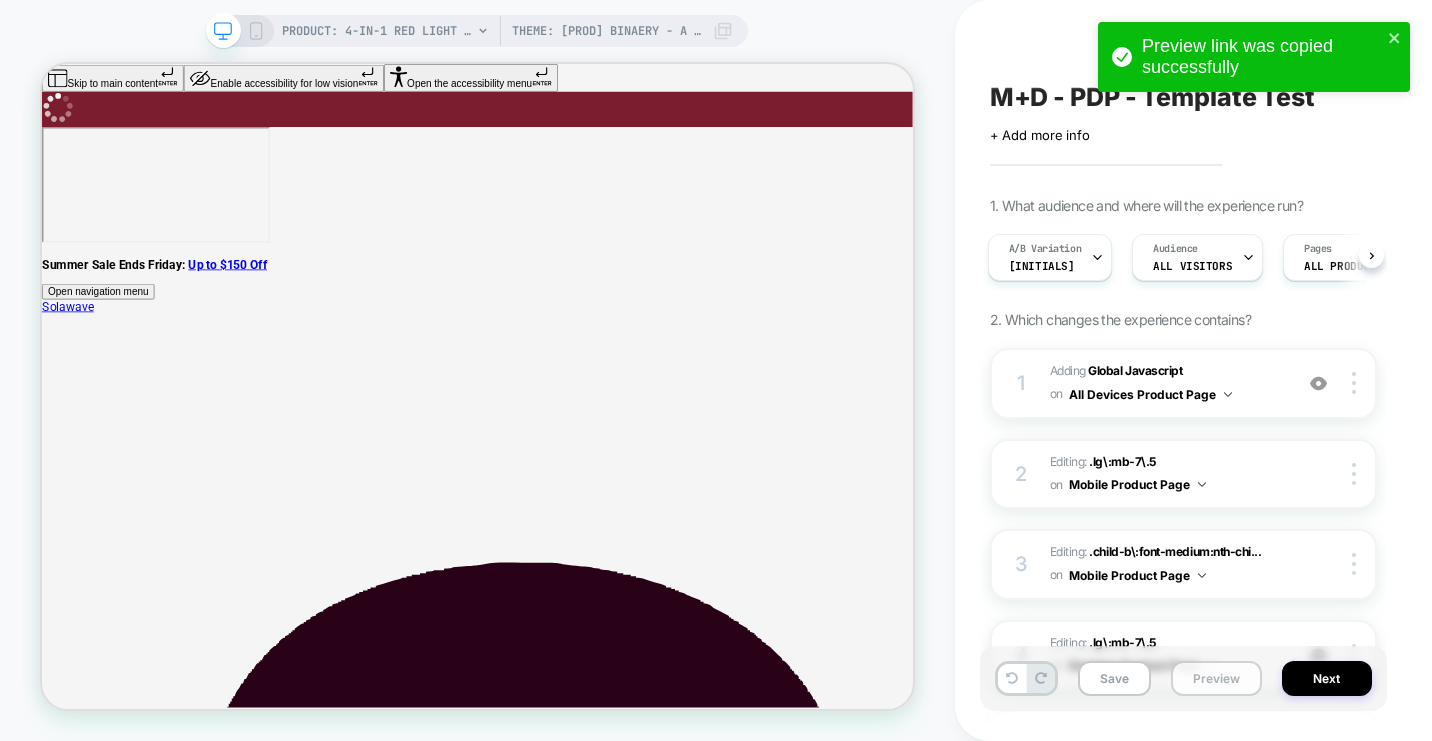 click on "Preview" at bounding box center [1216, 678] 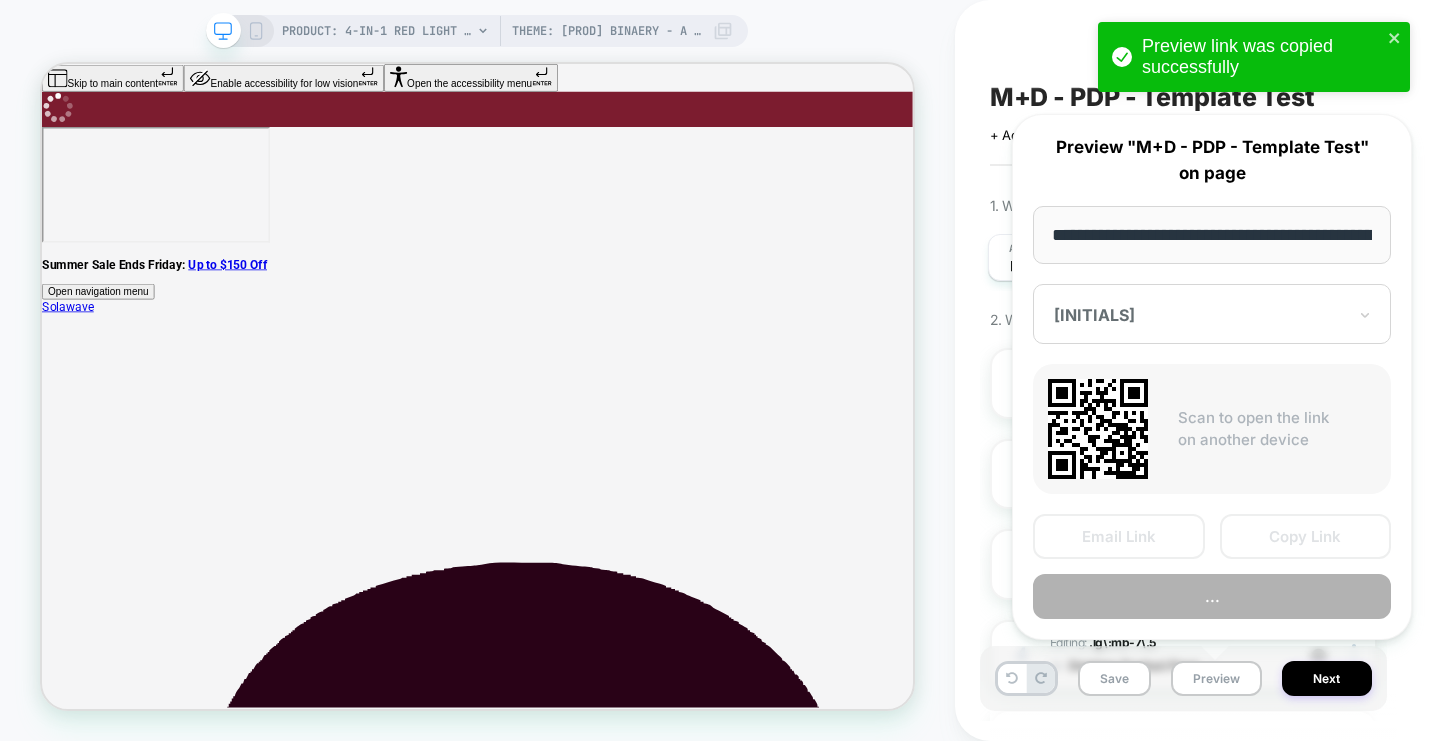 scroll, scrollTop: 0, scrollLeft: 601, axis: horizontal 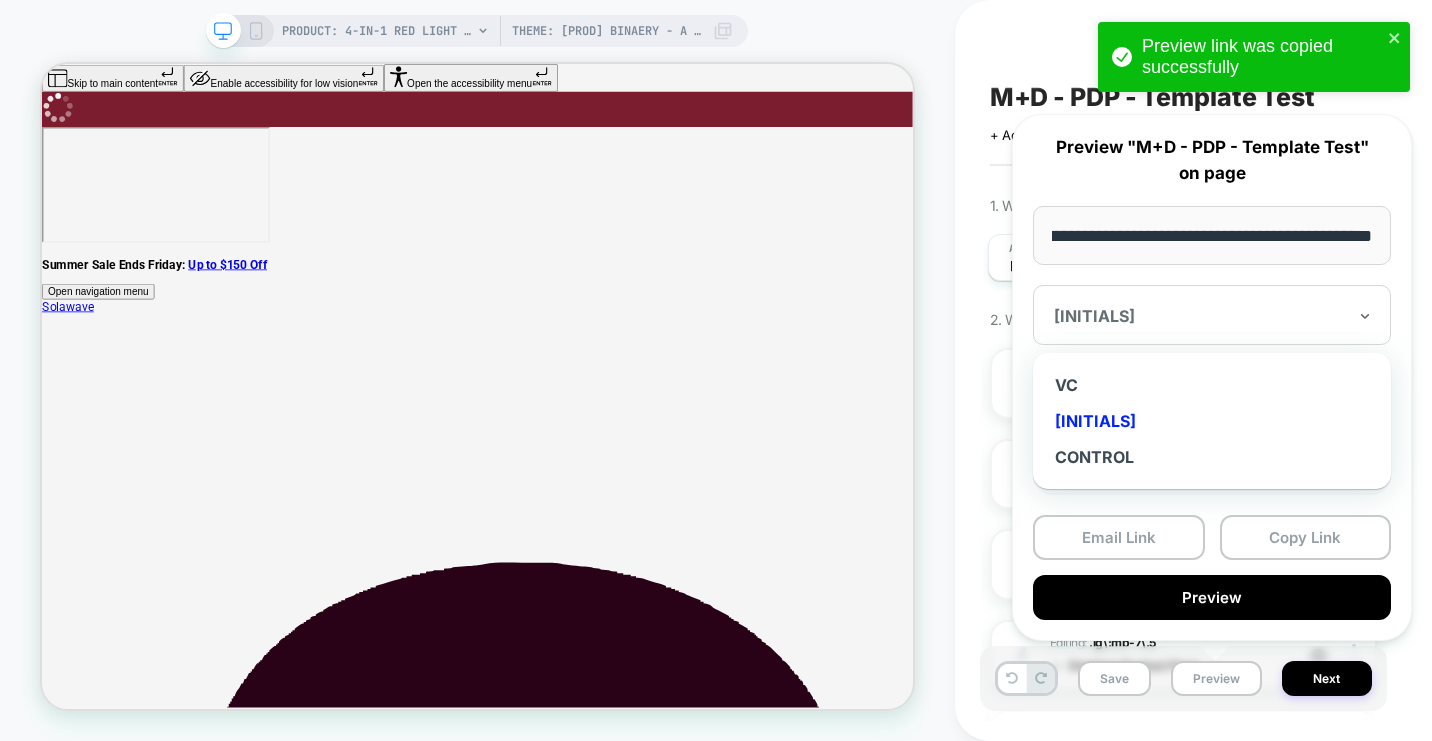 click at bounding box center (1200, 316) 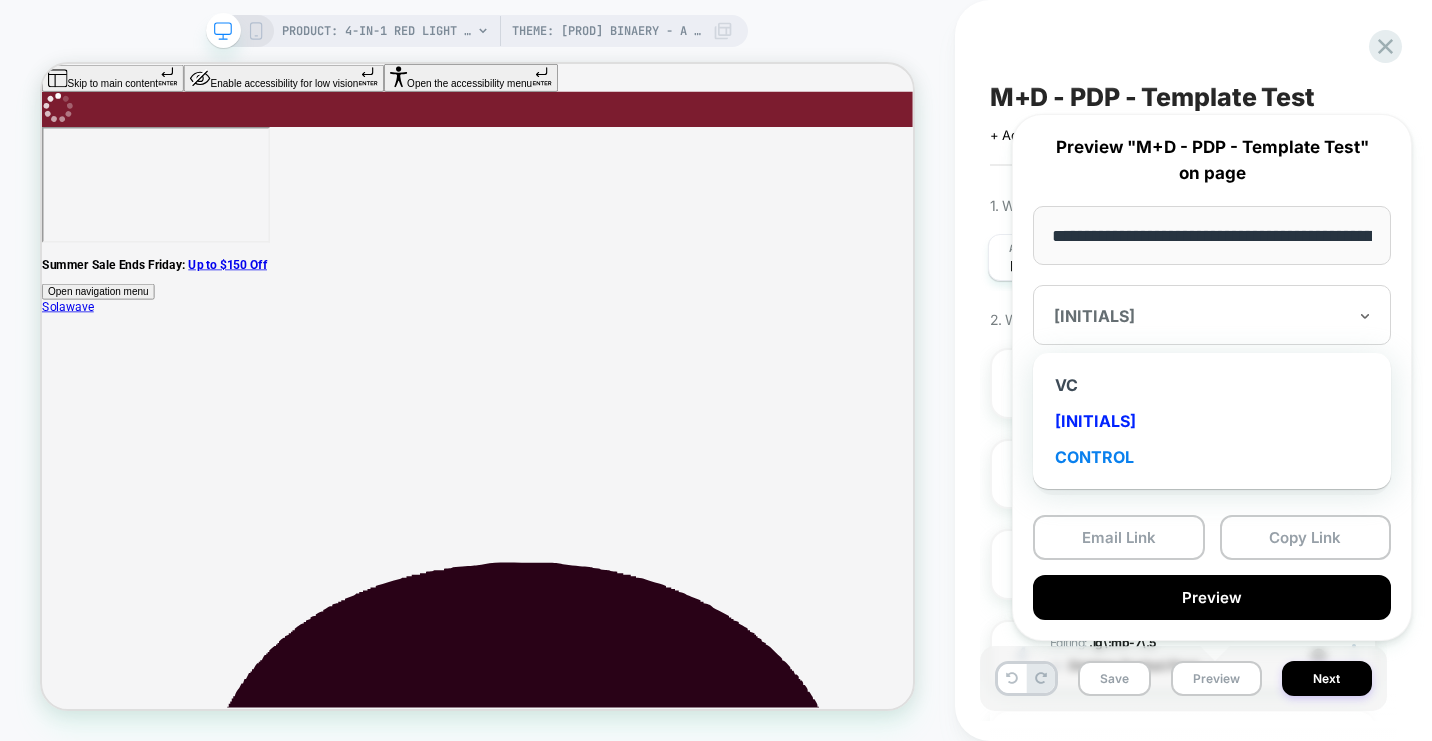 click on "CONTROL" at bounding box center (1212, 457) 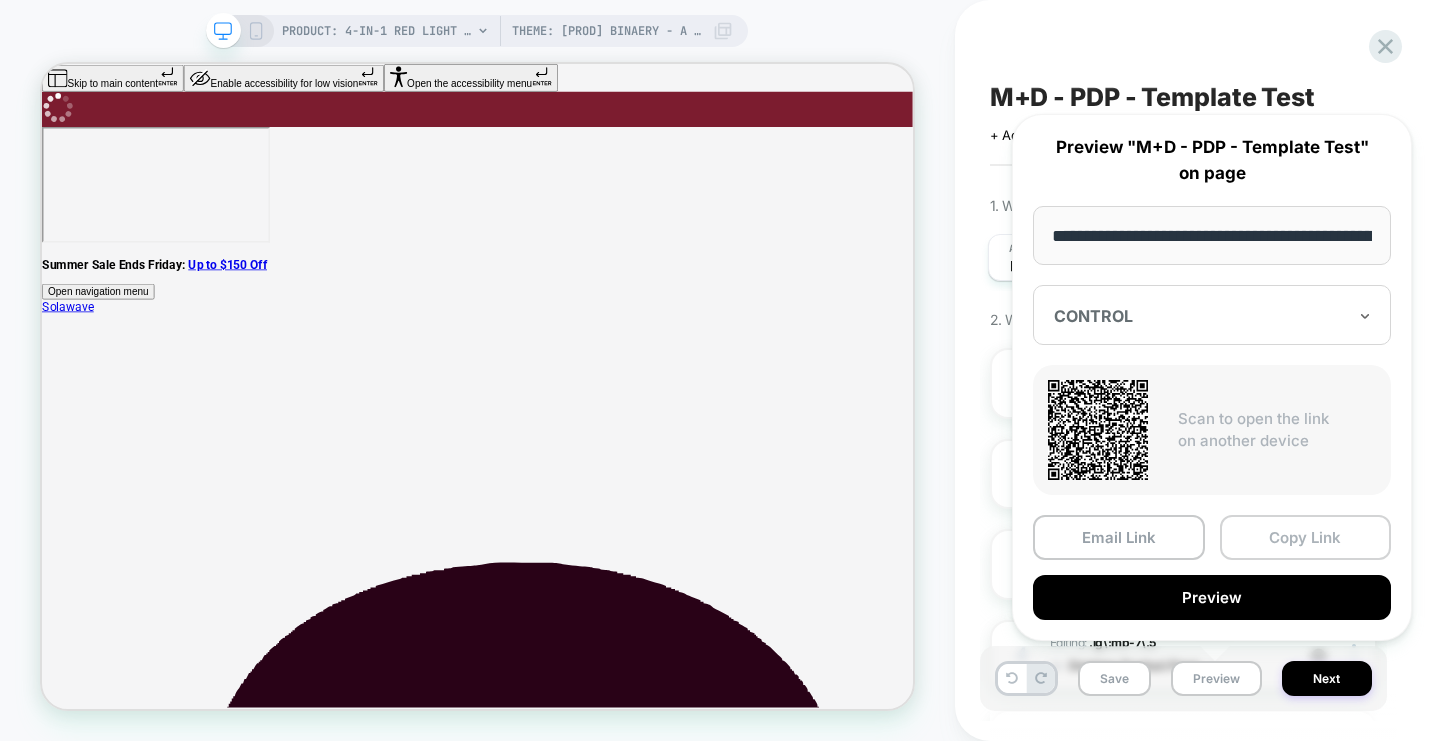 click on "Copy Link" at bounding box center [1306, 537] 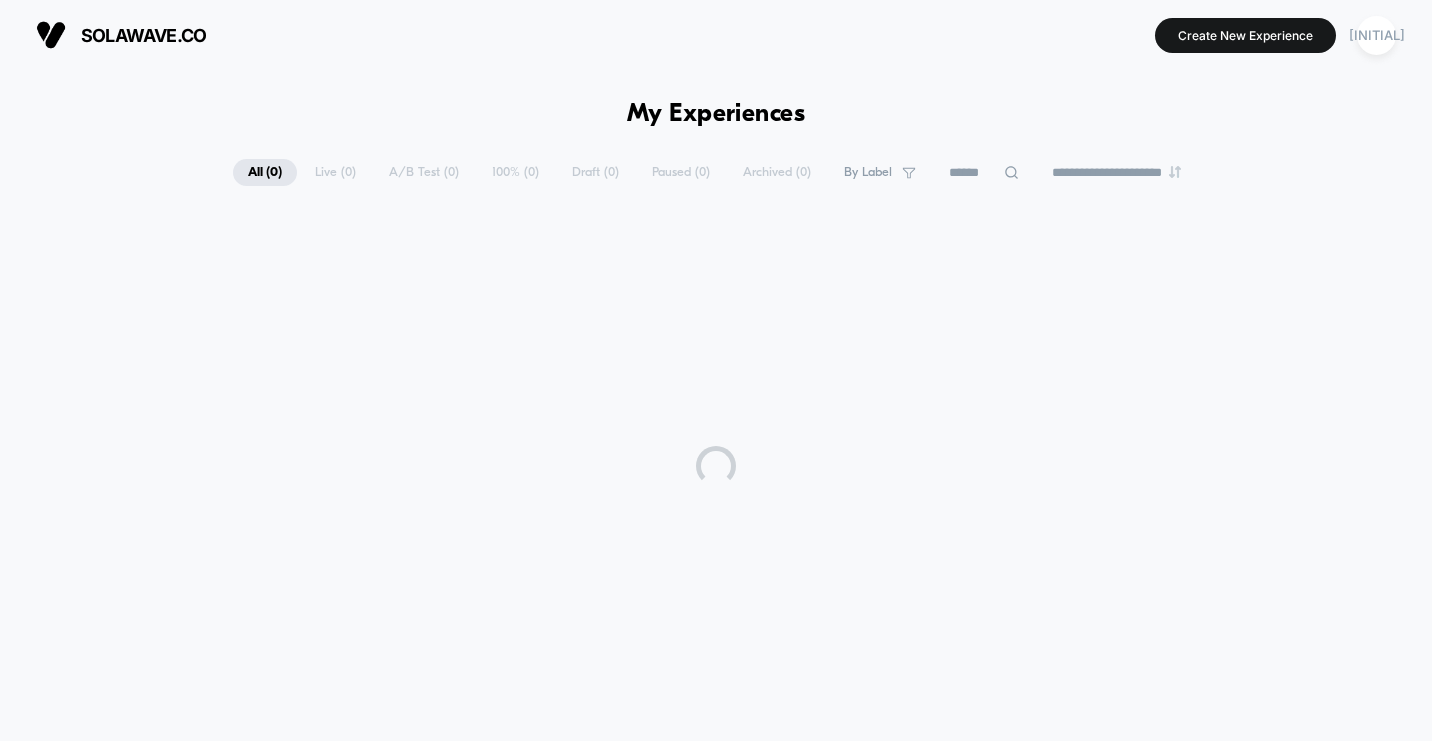 scroll, scrollTop: 0, scrollLeft: 0, axis: both 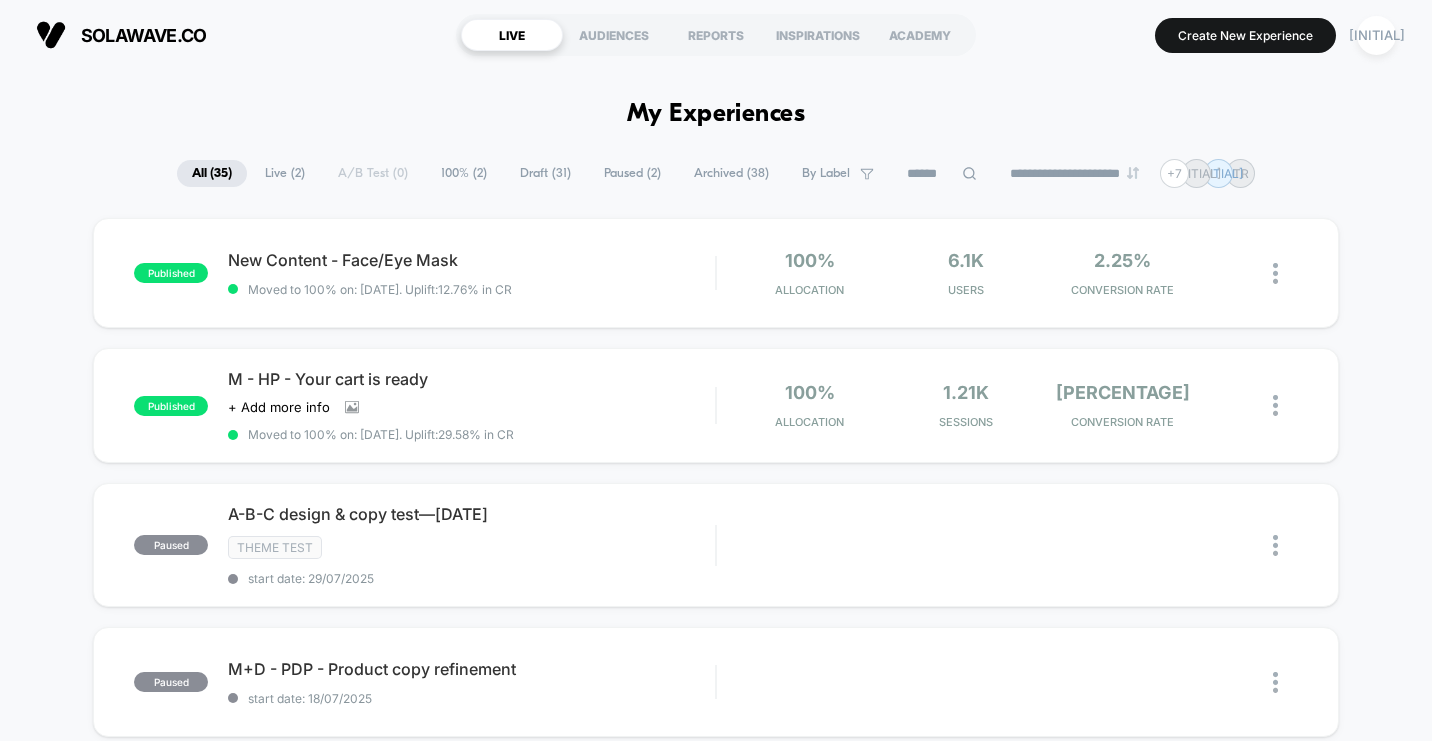 click on "Draft ( 31 )" at bounding box center [545, 173] 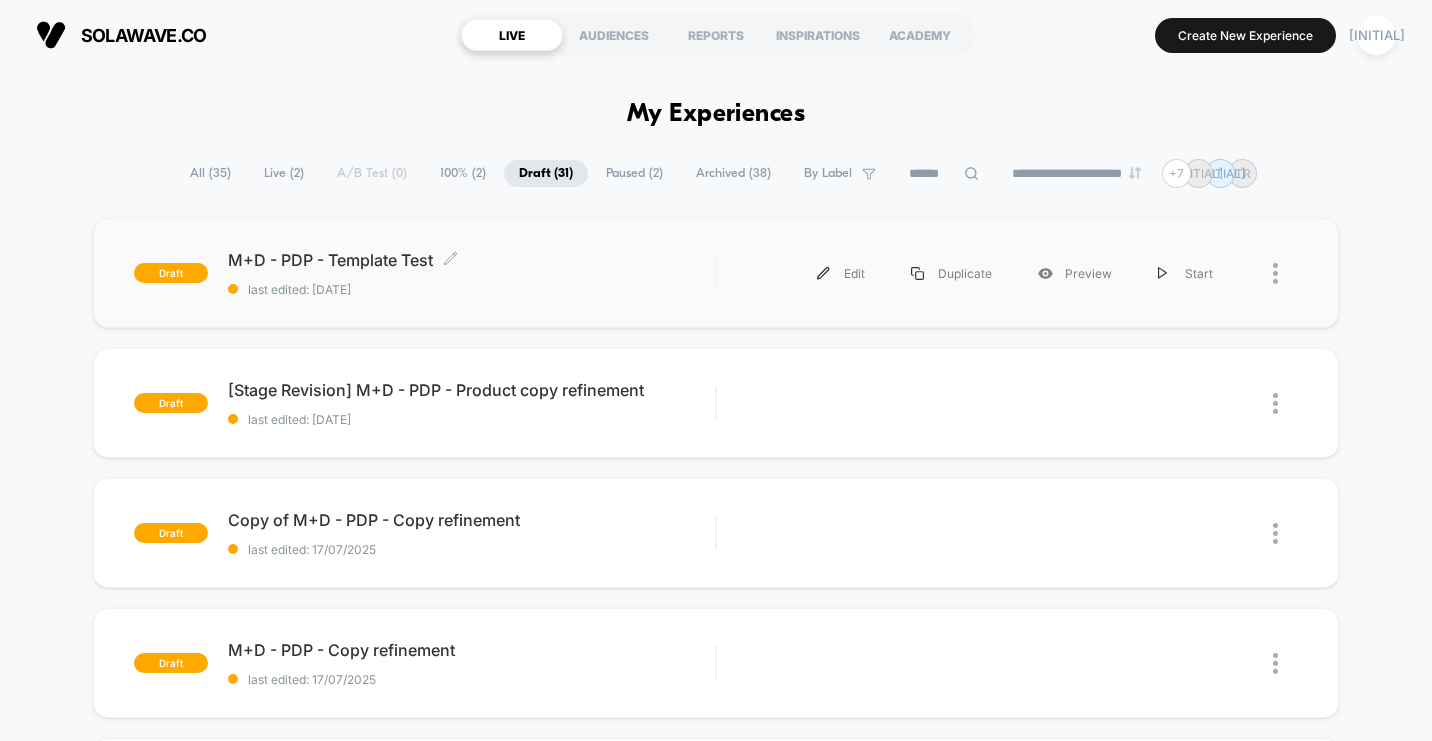 click on "last edited: [DATE]" at bounding box center (471, 289) 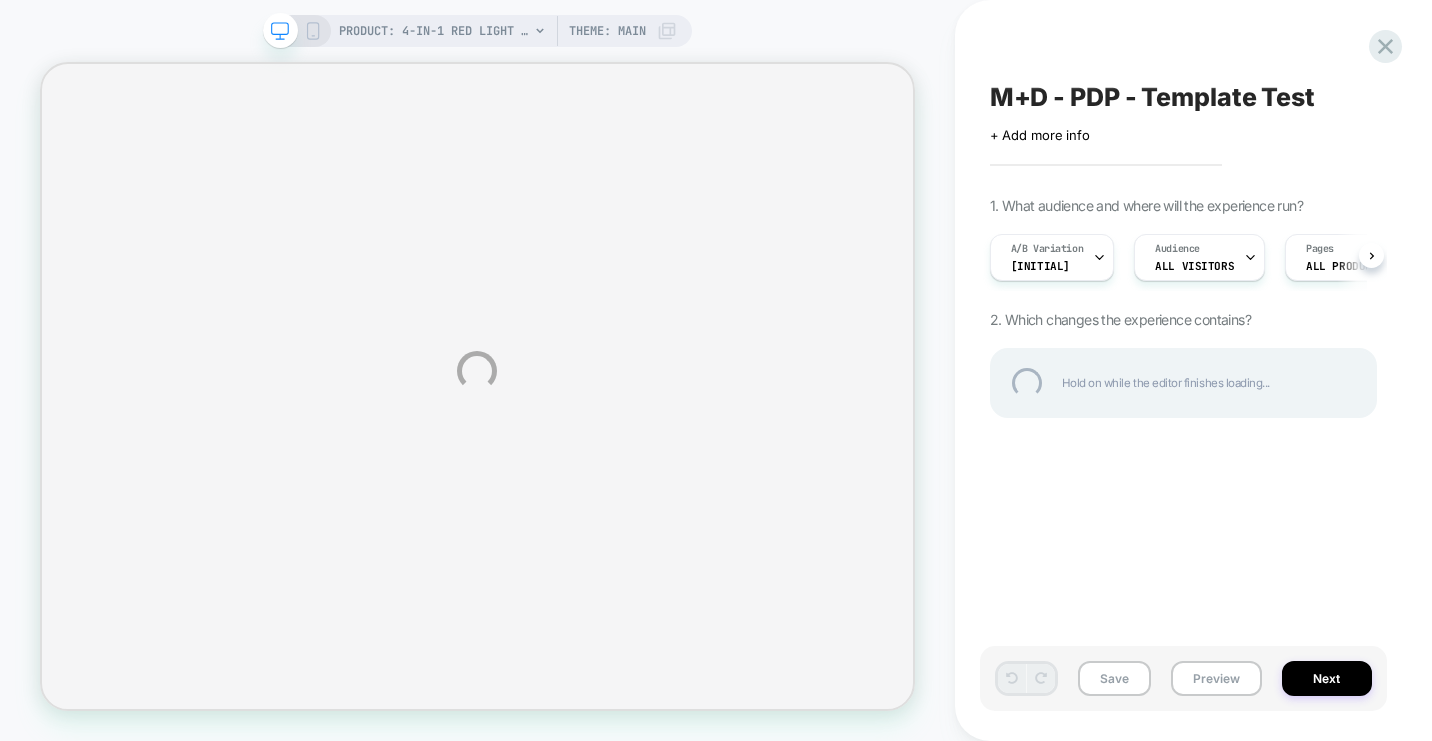 click on "PRODUCT: 4-in-1 Red Light Therapy Wand & Activating Serum Kit [radiant renewal skincare lightboost set] PRODUCT: 4-in-1 Red Light Therapy Wand & Activating Serum Kit [radiant renewal skincare lightboost set] Theme: MAIN M+D - PDP - Template Test Click to edit experience details + Add more info 1. What audience and where will the experience run? A/B Variation VB Audience All Visitors Pages ALL PRODUCTS Devices ALL DEVICES Trigger Page Load 2. Which changes the experience contains? Hold on while the editor finishes loading... Save Preview Next" at bounding box center [716, 370] 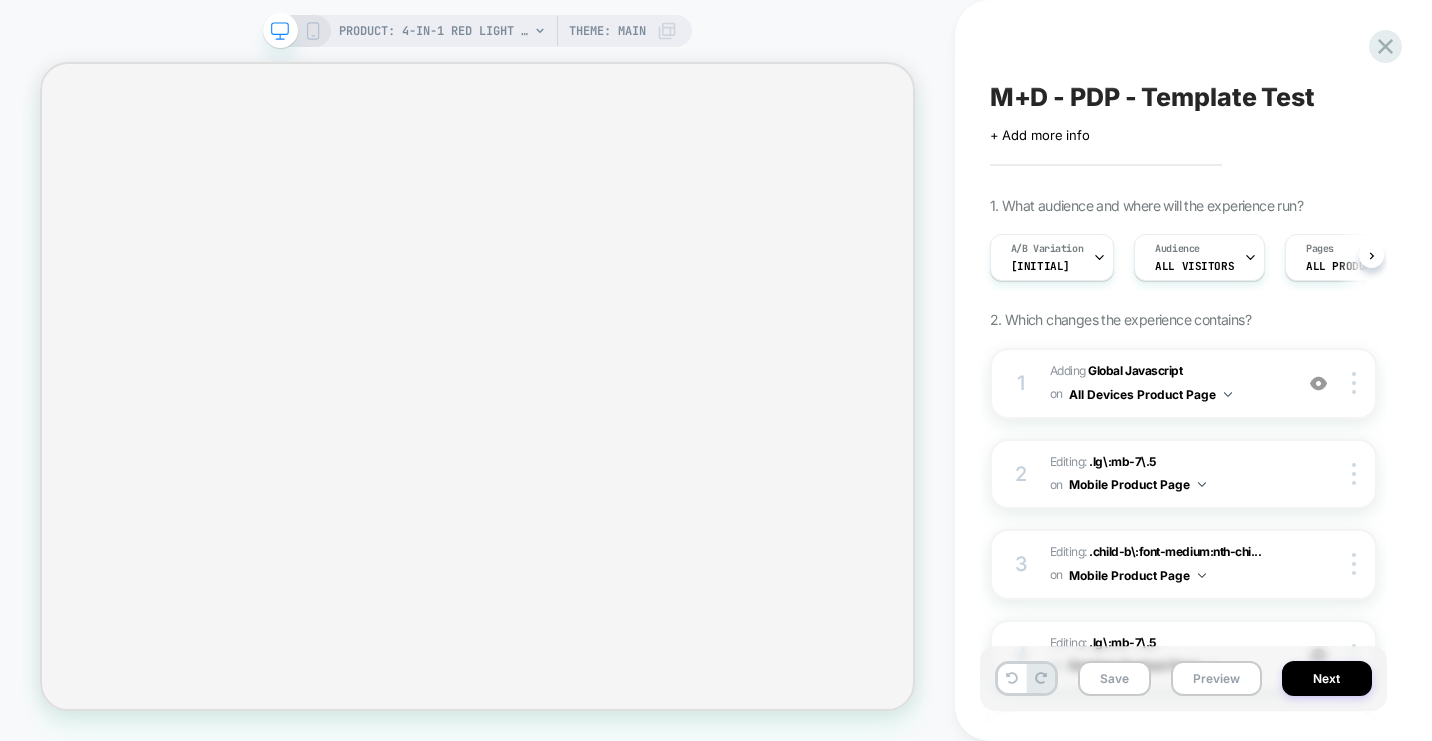 scroll, scrollTop: 0, scrollLeft: 1, axis: horizontal 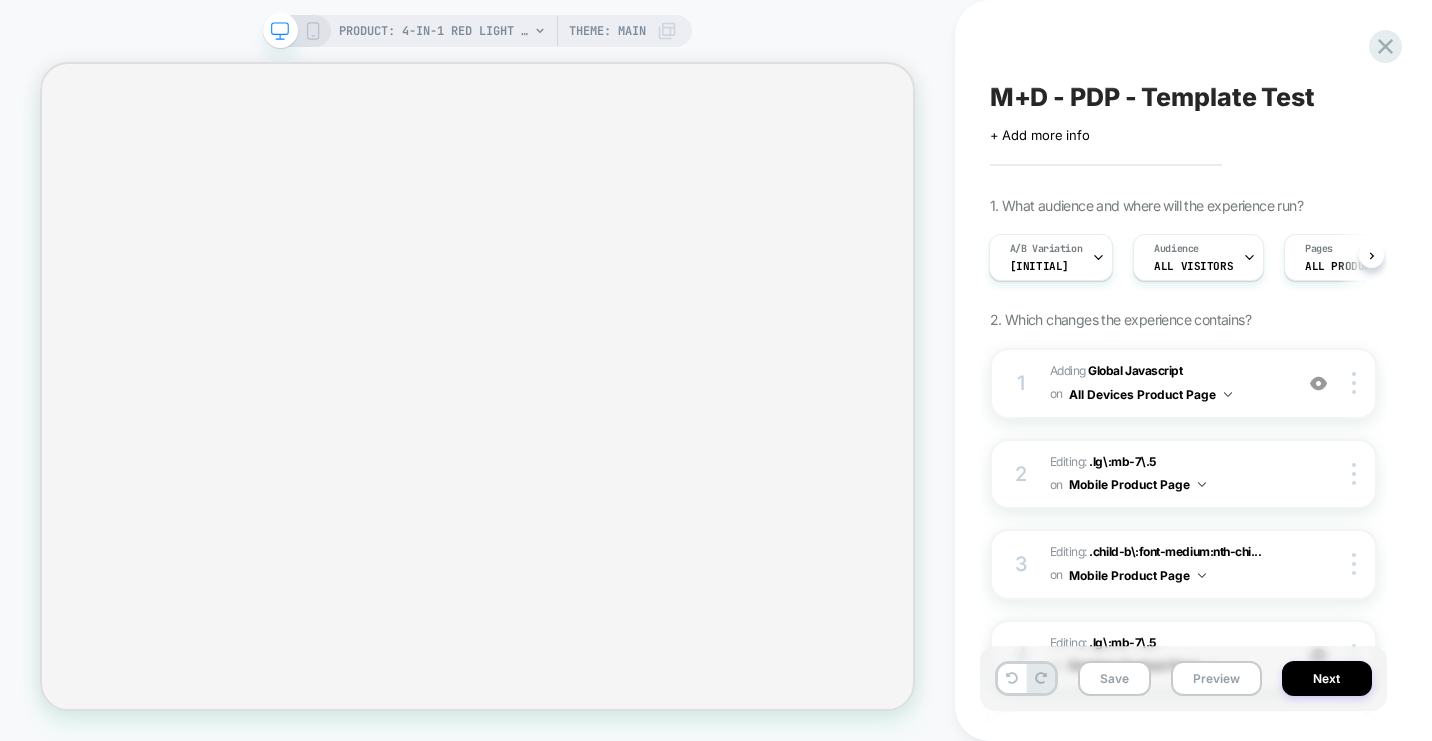 click on "Theme: MAIN" at bounding box center [607, 31] 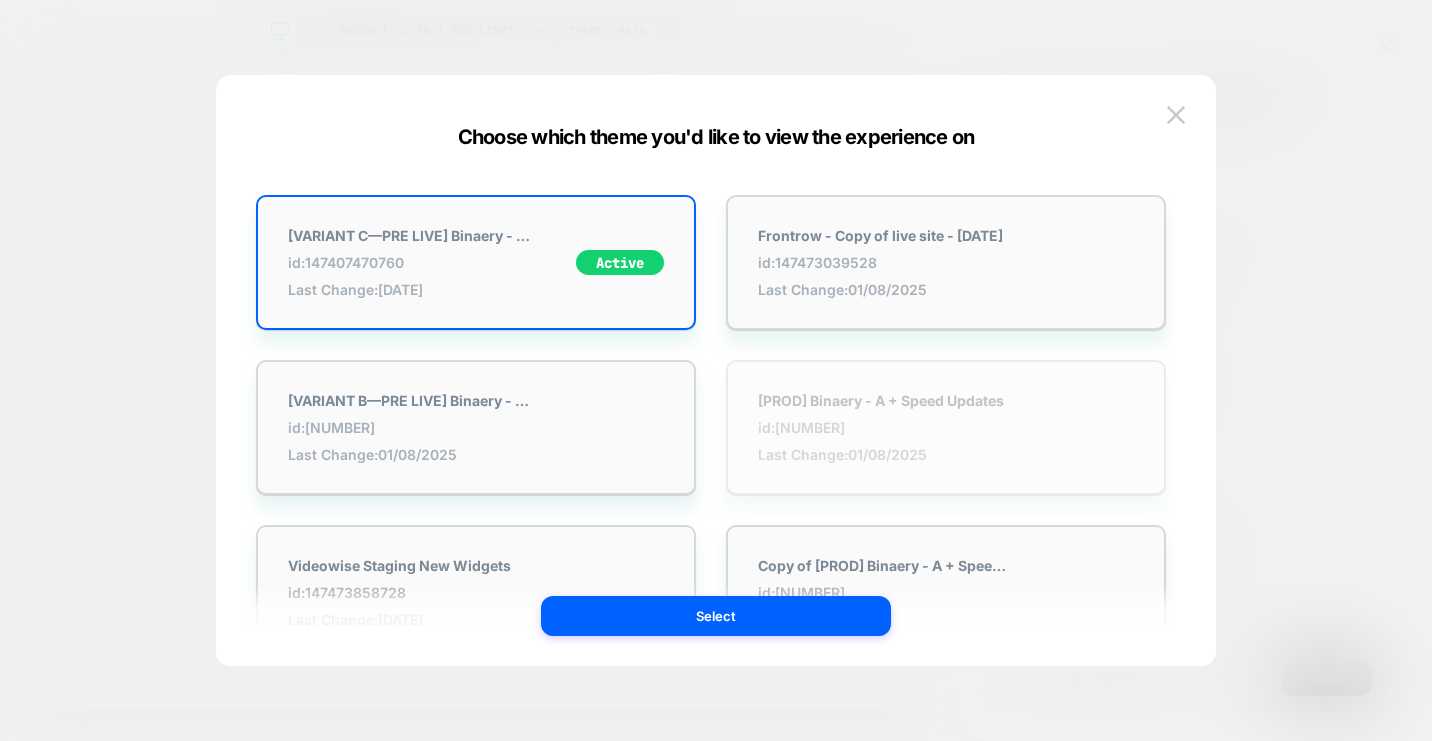 click on "id:  [PHONE]" at bounding box center (881, 427) 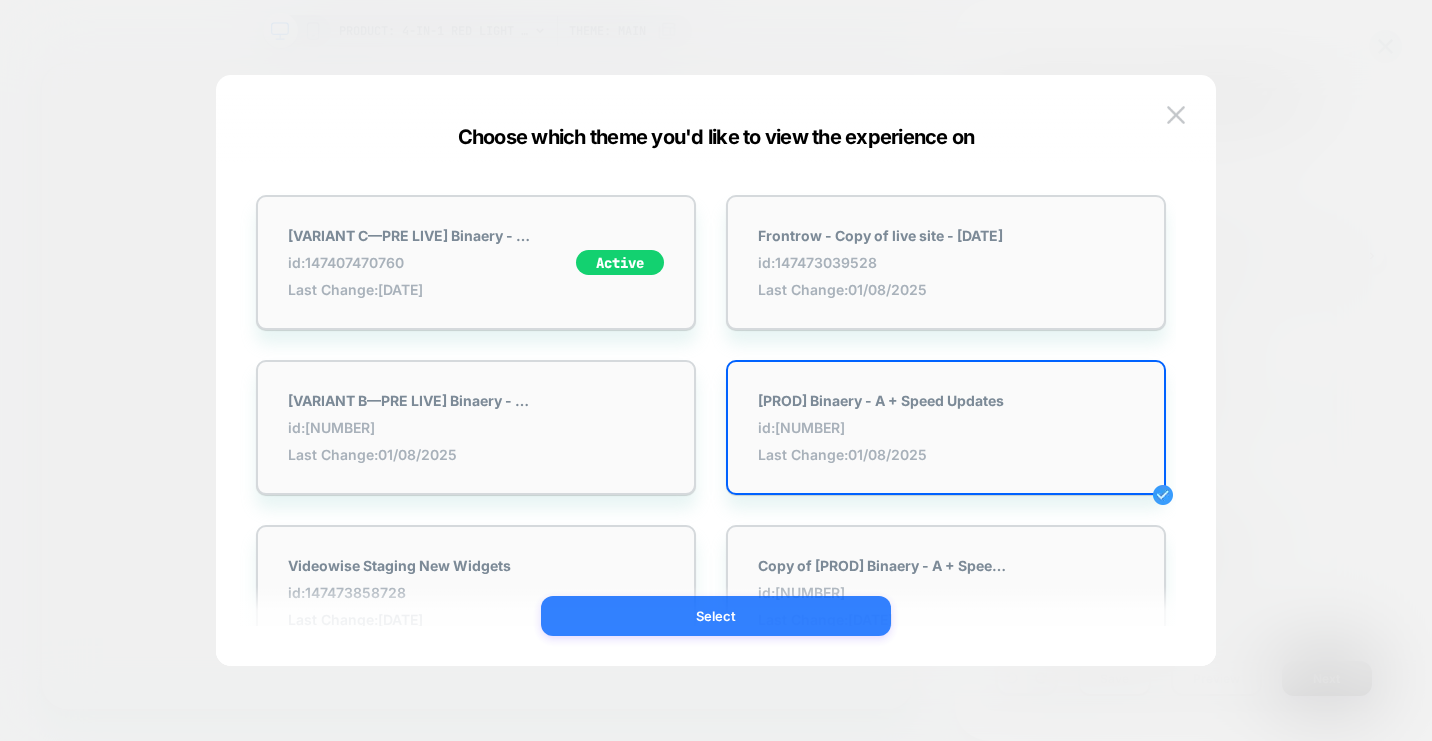 click on "Select" at bounding box center (716, 616) 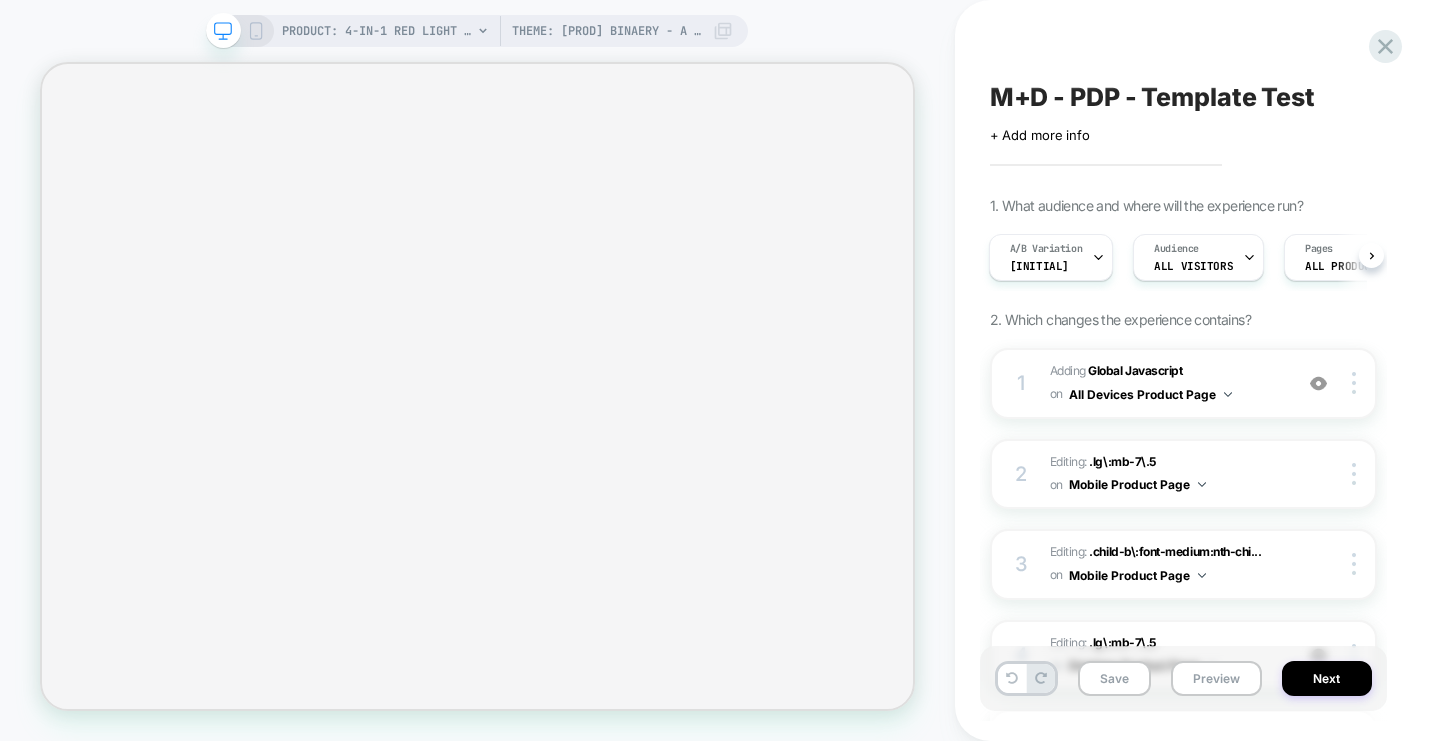 scroll, scrollTop: 0, scrollLeft: 2, axis: horizontal 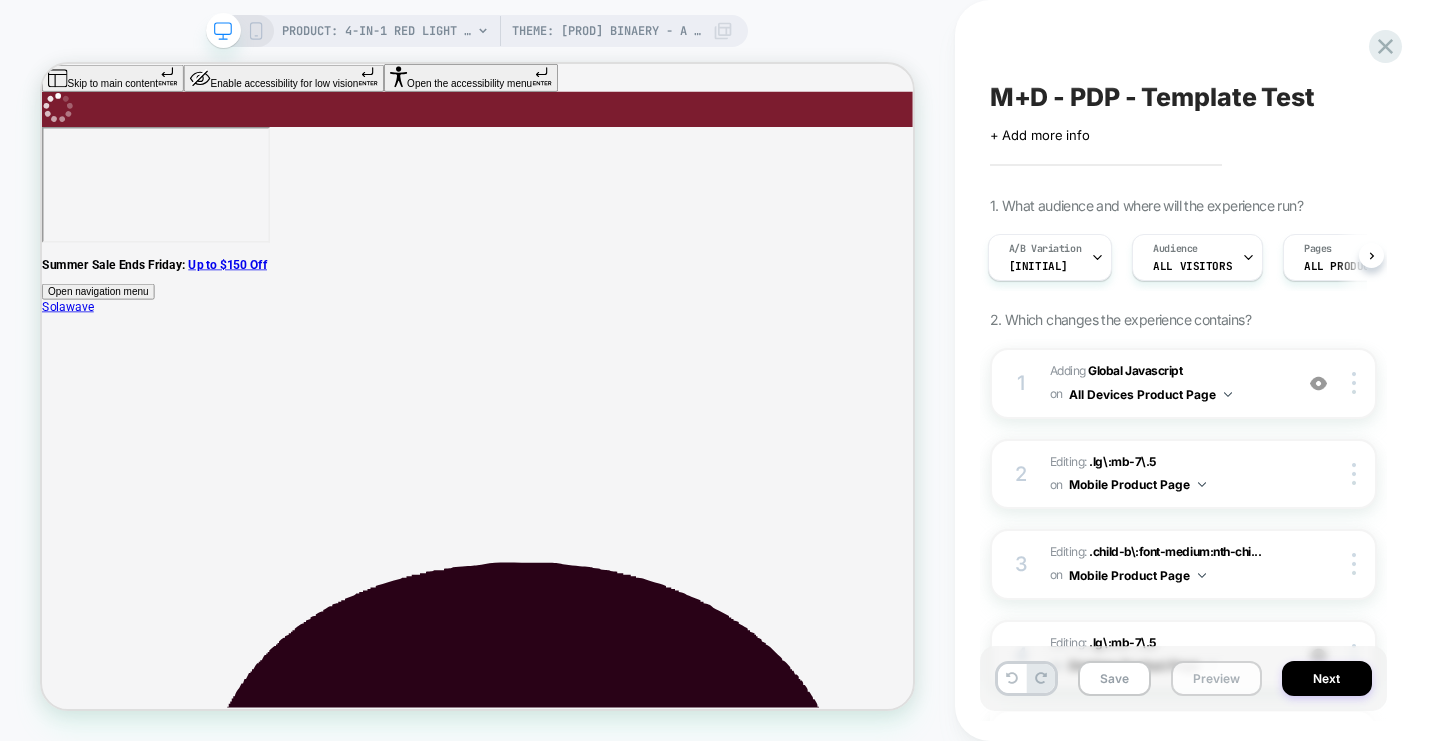 click on "Preview" at bounding box center (1216, 678) 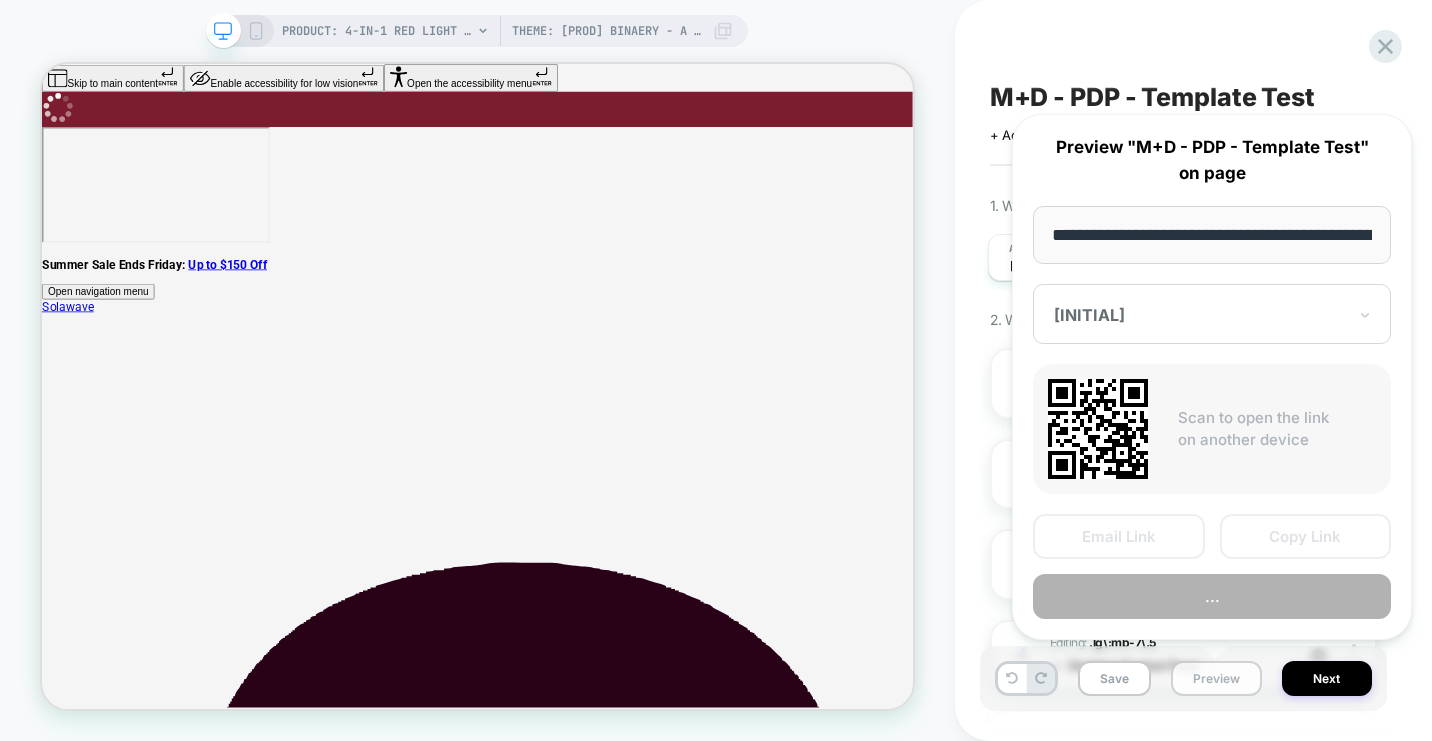 scroll, scrollTop: 0, scrollLeft: 601, axis: horizontal 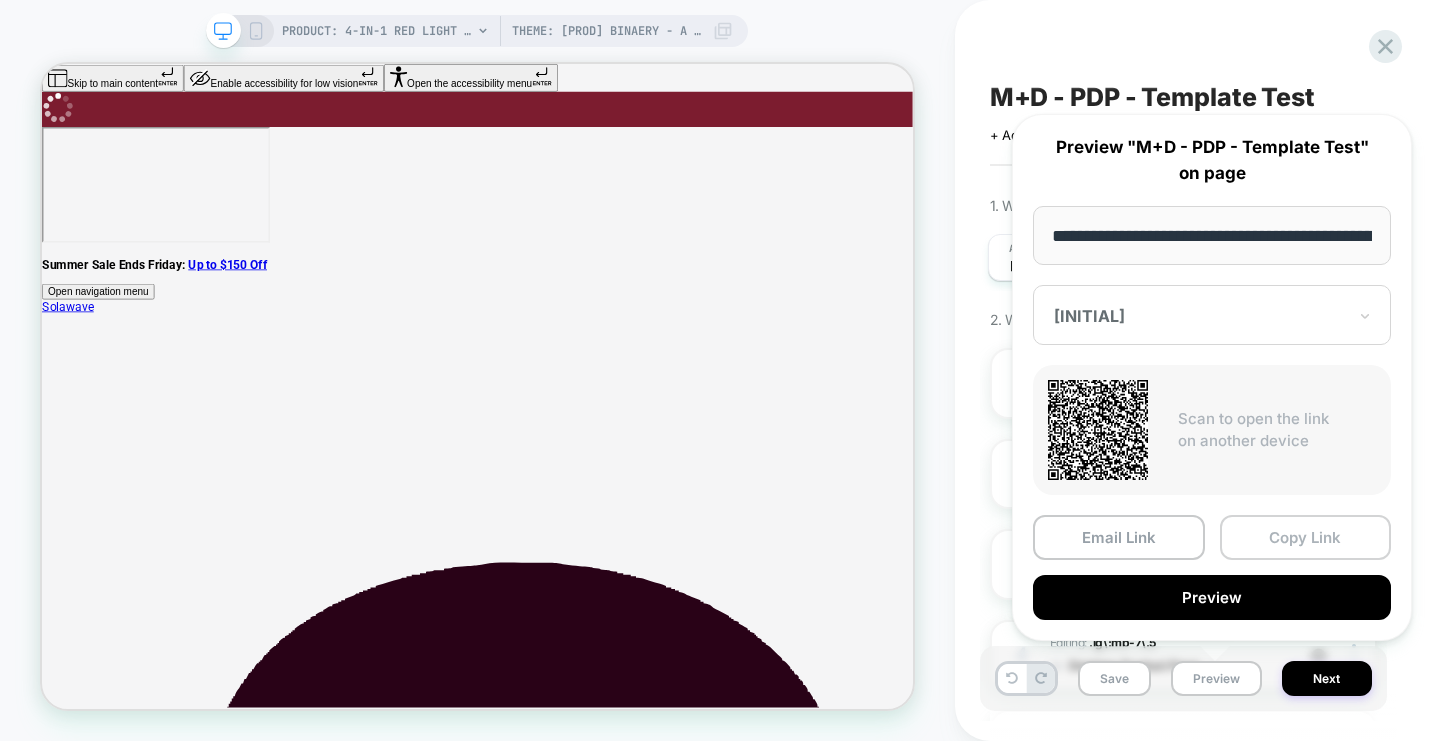 click on "Copy Link" at bounding box center [1306, 537] 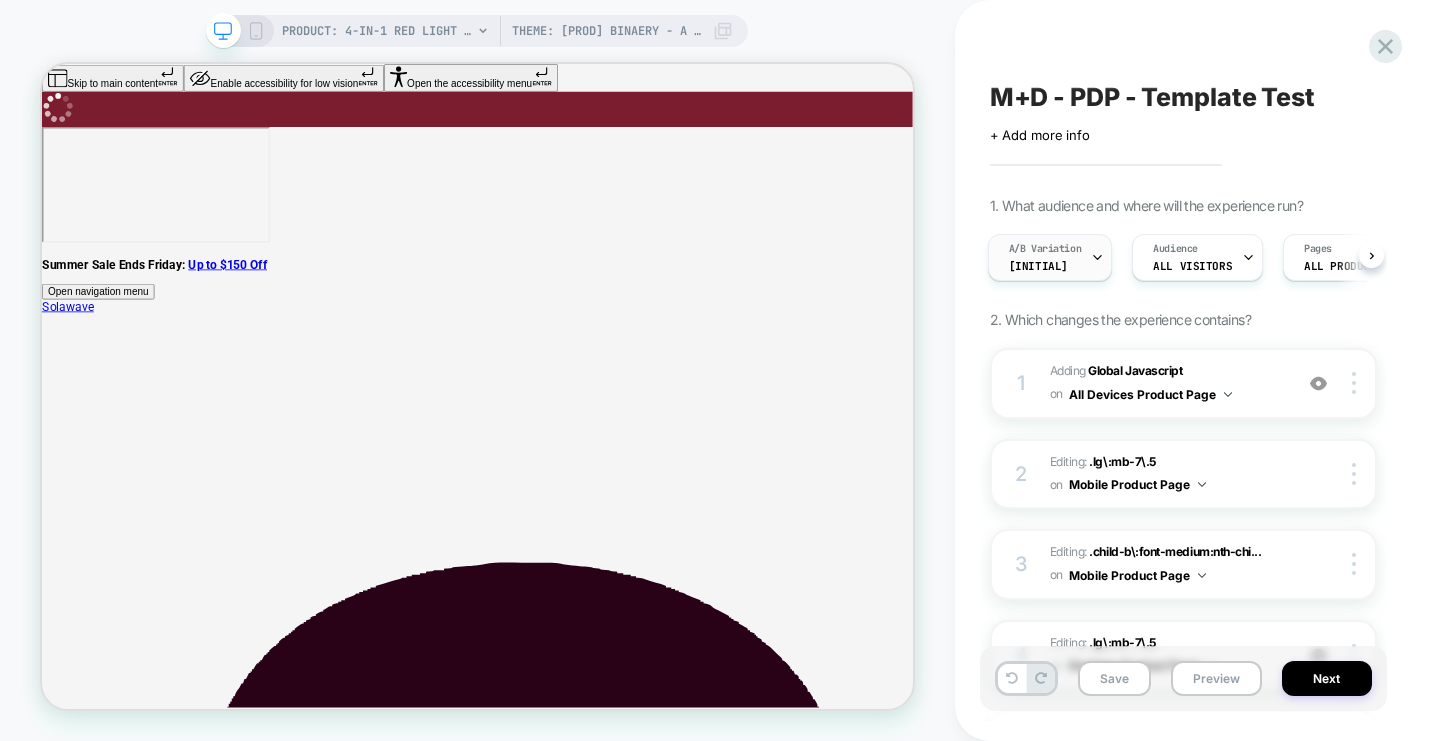 click 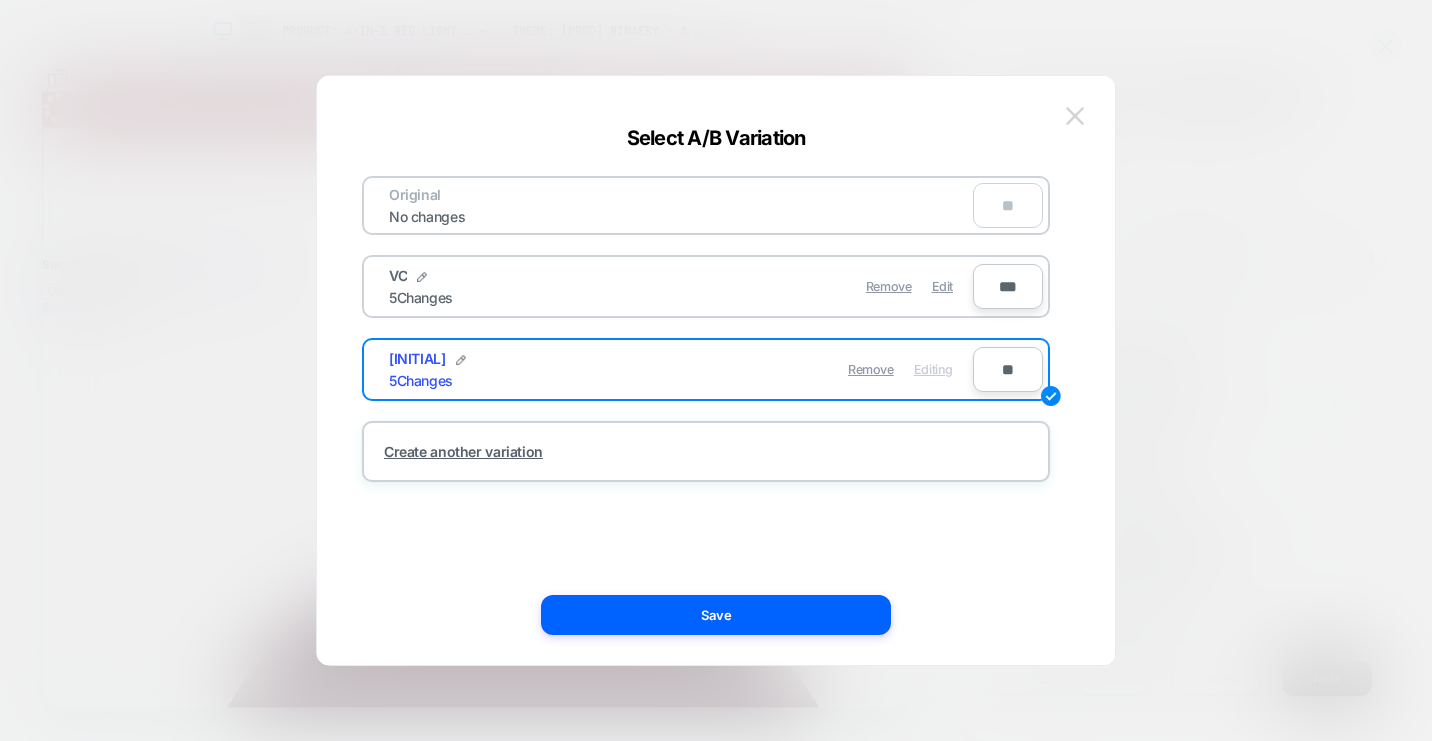click at bounding box center [1075, 115] 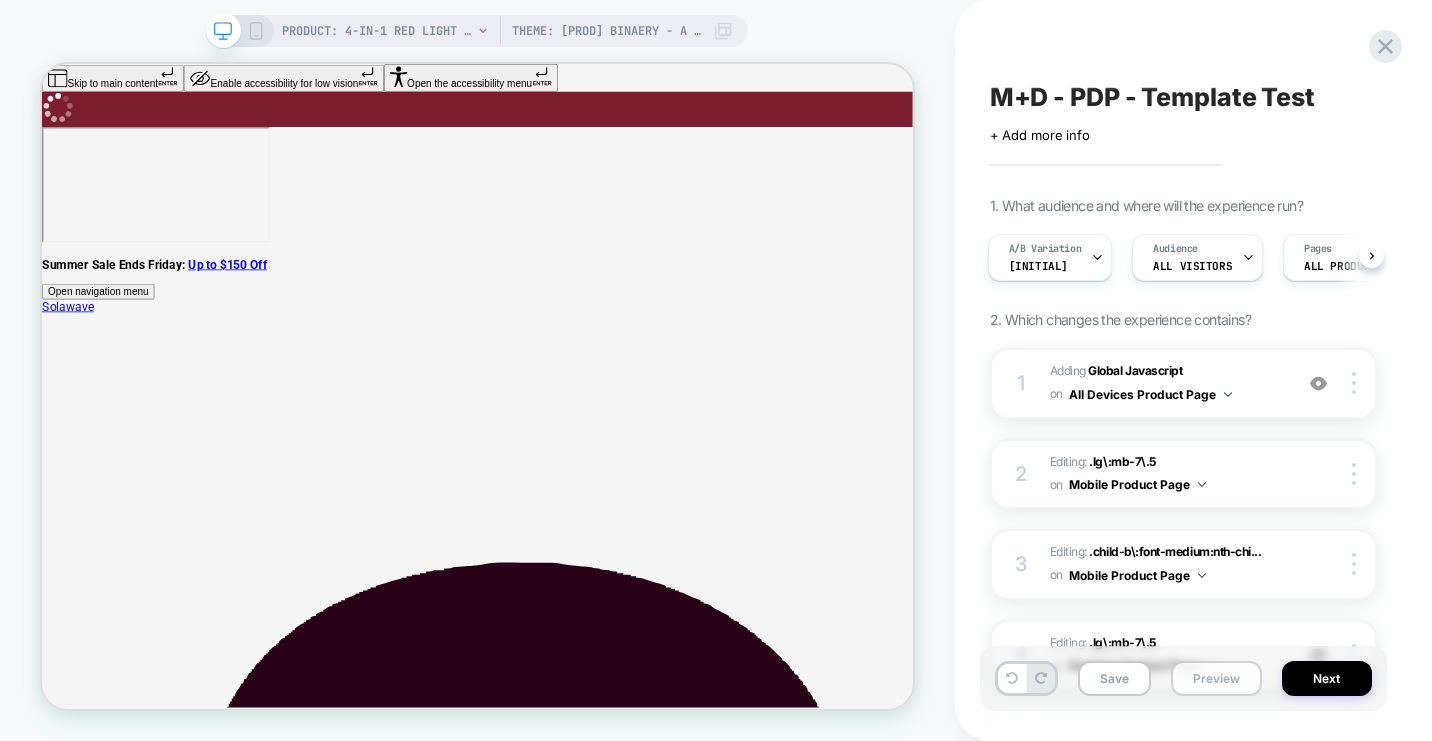 click on "Preview" at bounding box center (1216, 678) 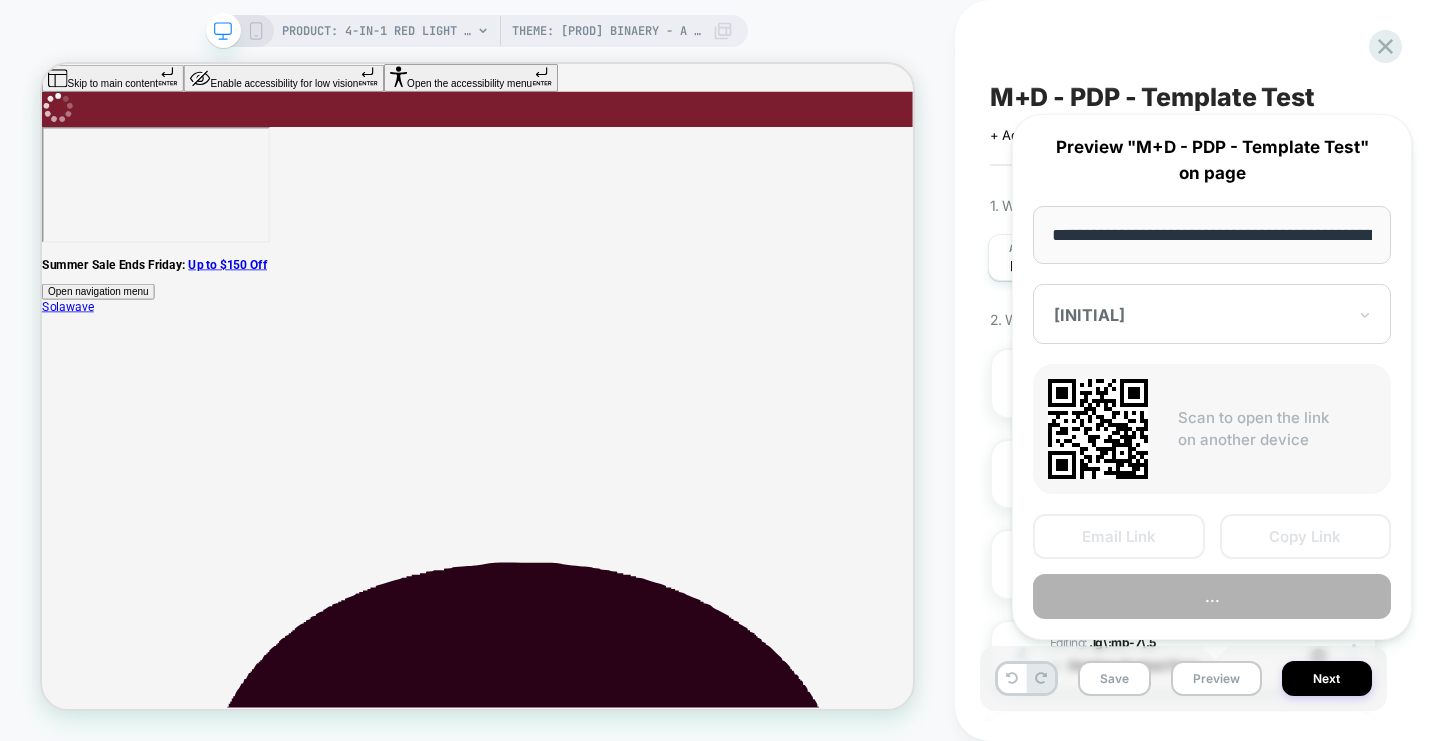 scroll, scrollTop: 0, scrollLeft: 601, axis: horizontal 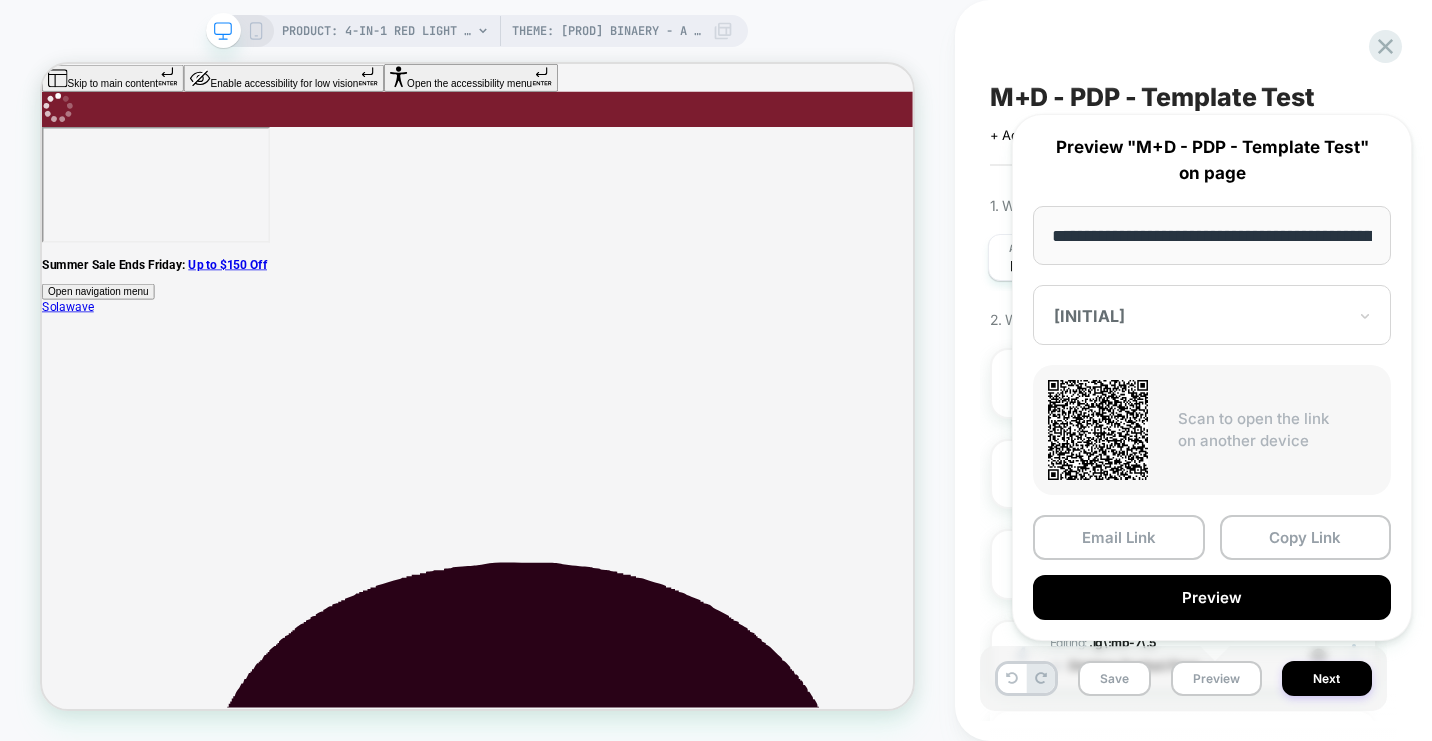 click at bounding box center [1200, 316] 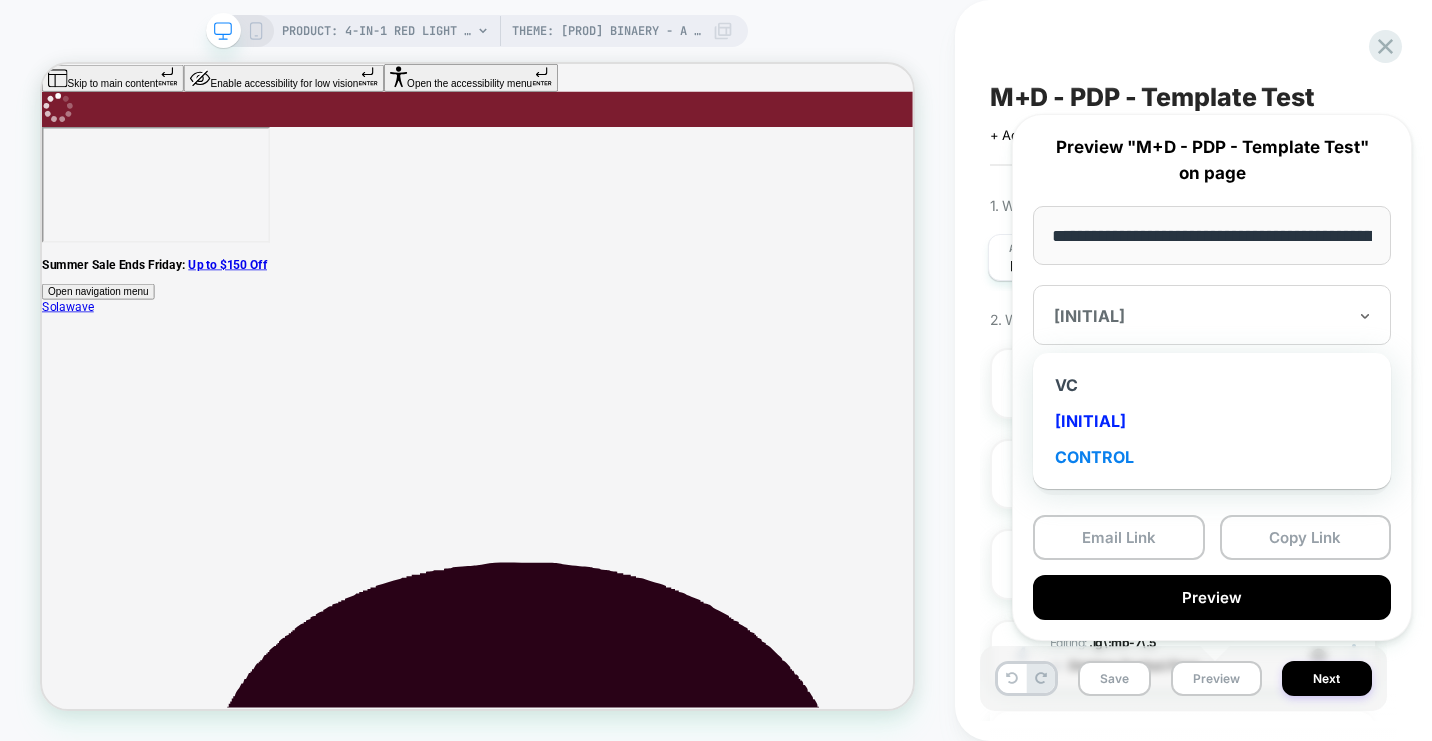 click on "CONTROL" at bounding box center (1212, 457) 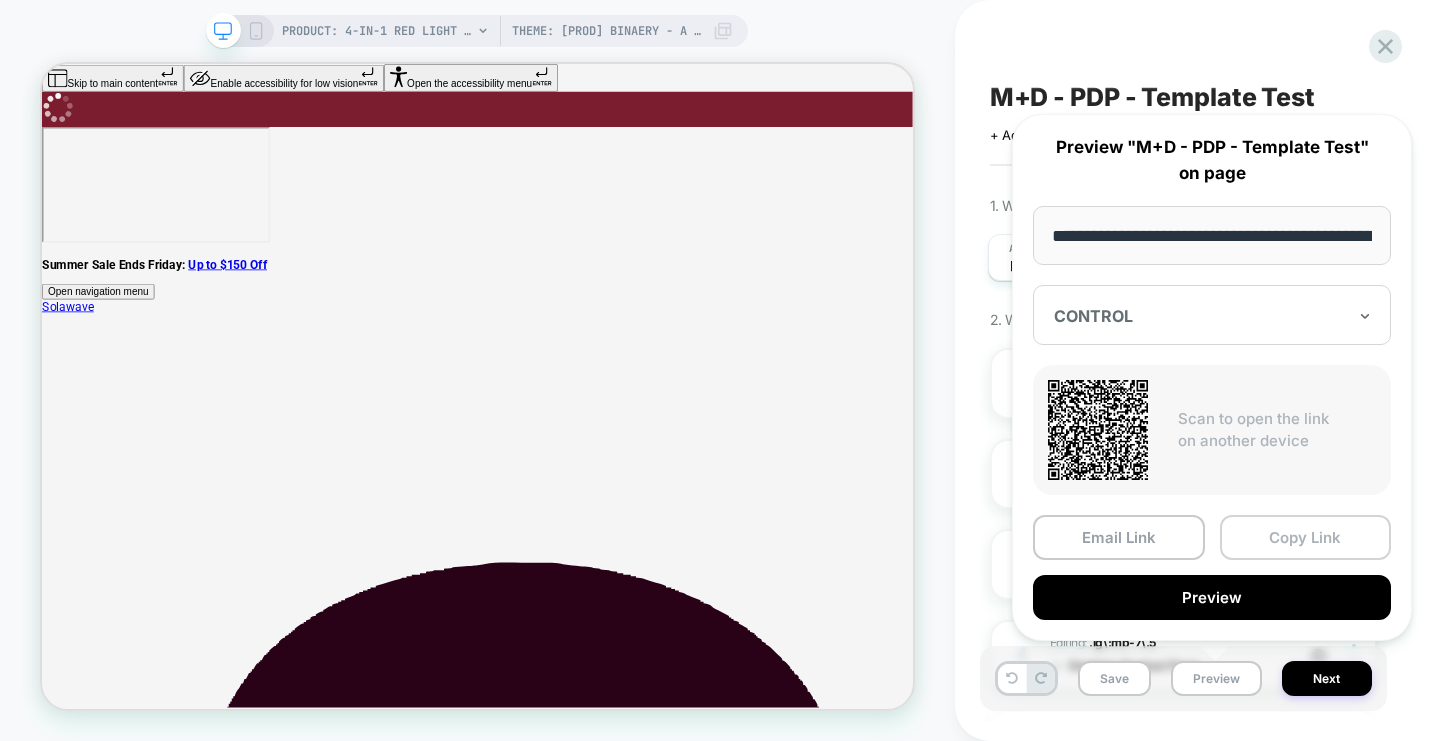 click on "Copy Link" at bounding box center [1306, 537] 